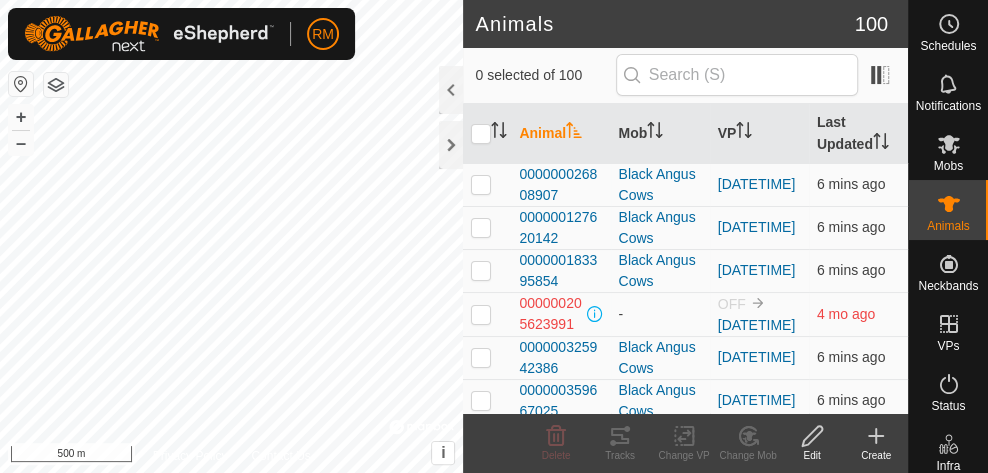 scroll, scrollTop: 0, scrollLeft: 0, axis: both 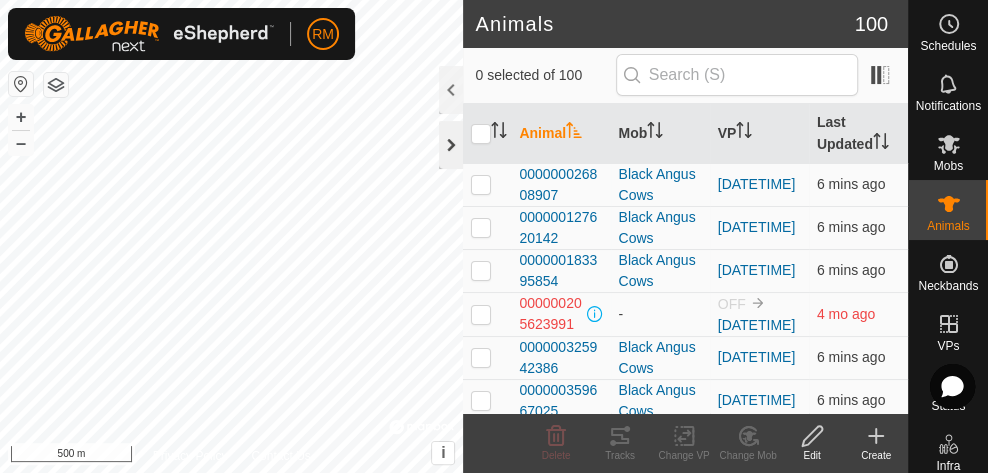 click 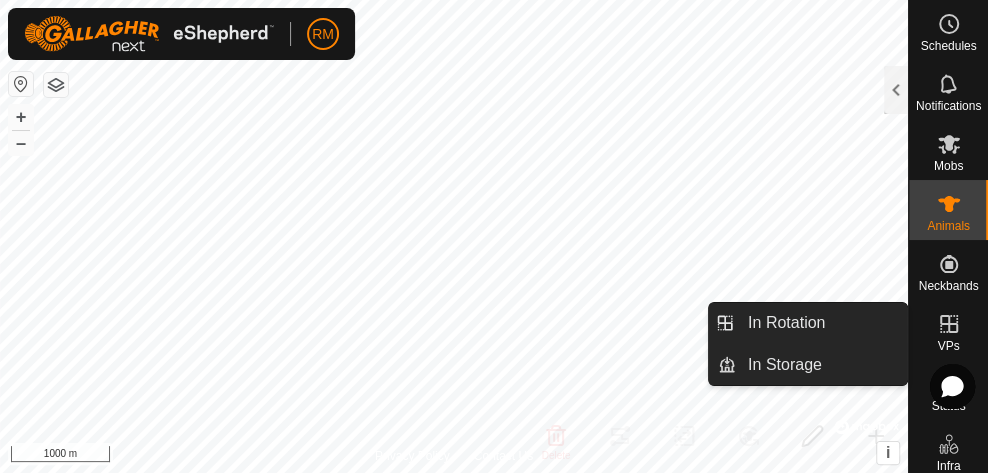 click 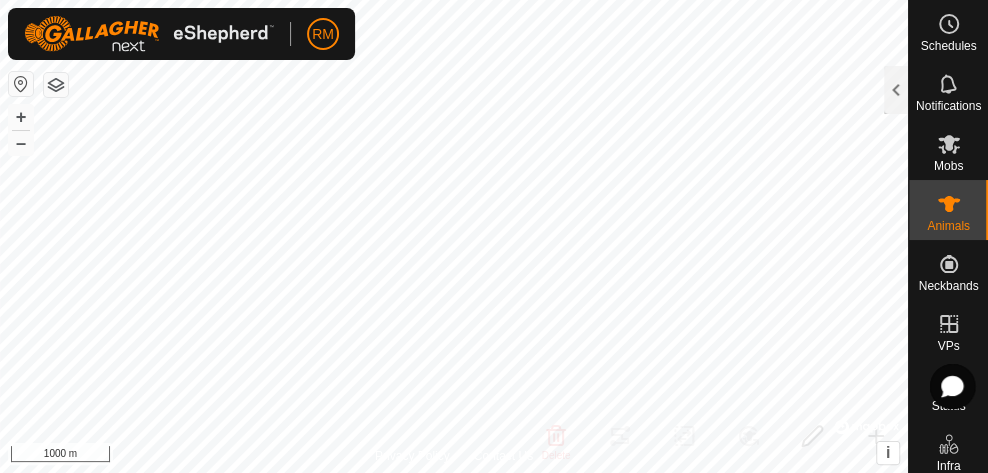 scroll, scrollTop: 0, scrollLeft: 0, axis: both 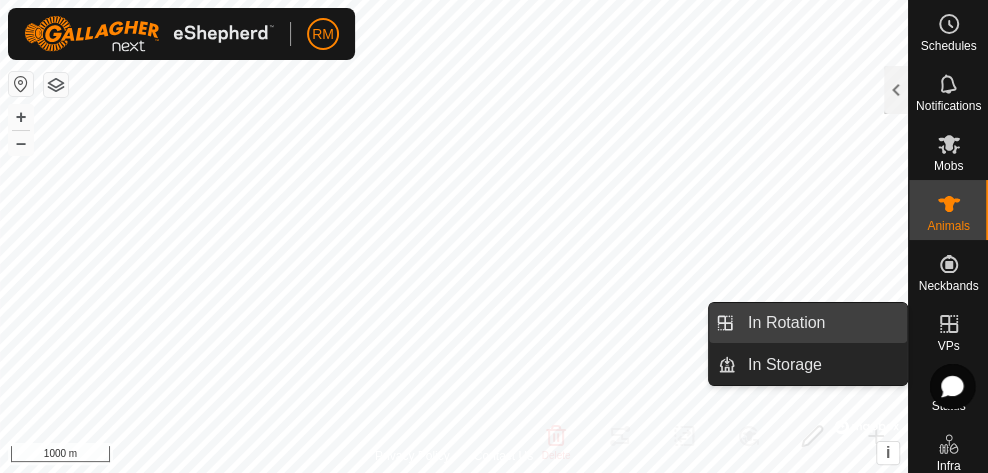 click on "In Rotation" at bounding box center (821, 323) 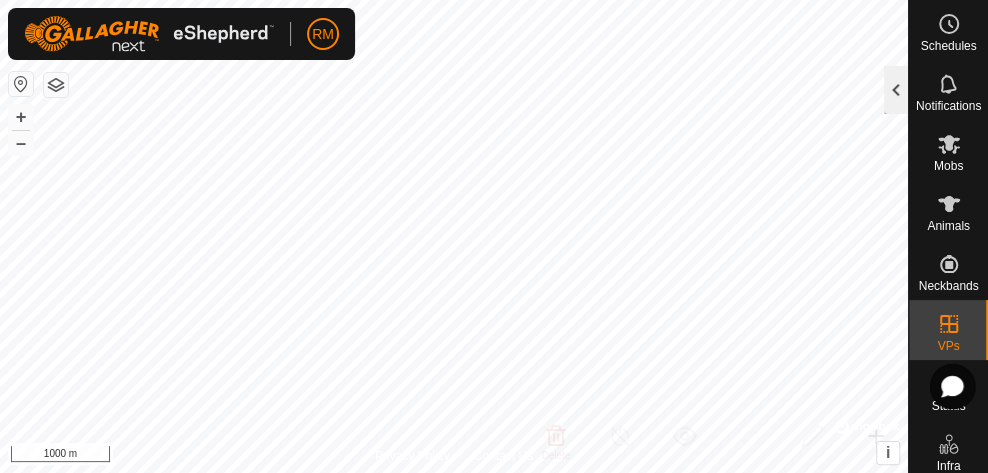 click 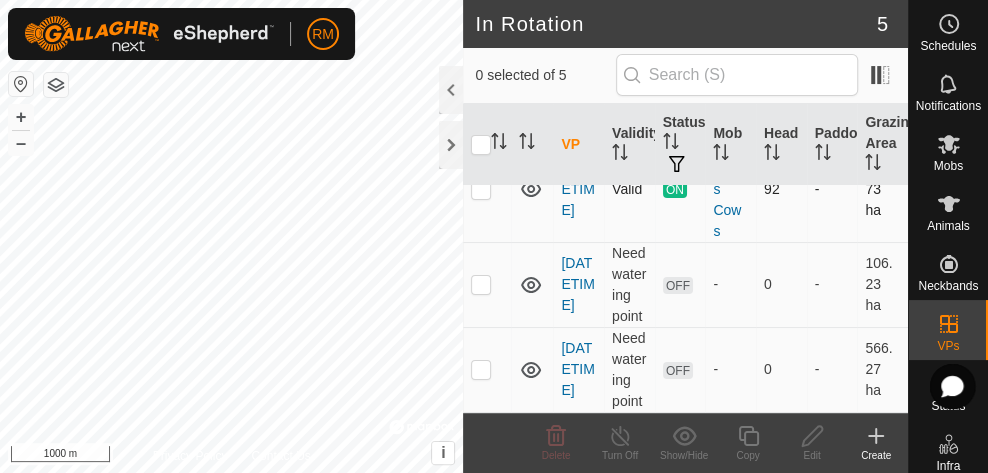 scroll, scrollTop: 379, scrollLeft: 0, axis: vertical 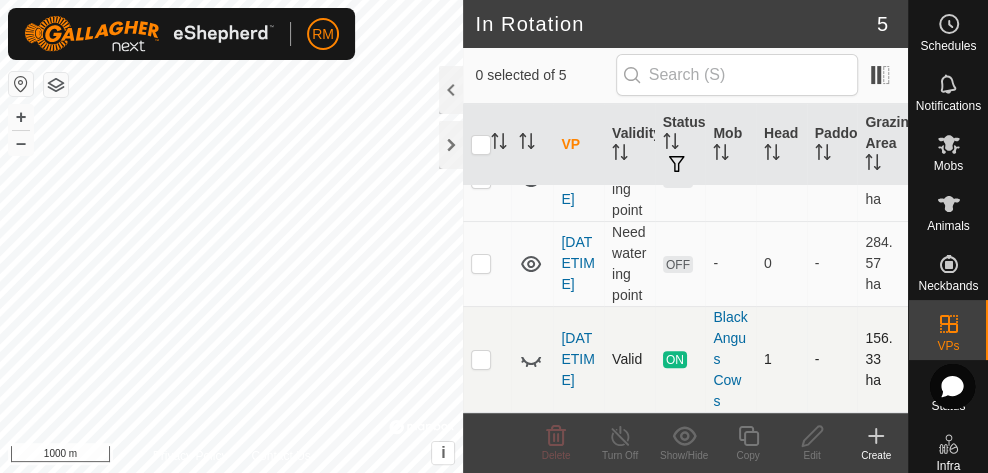 click 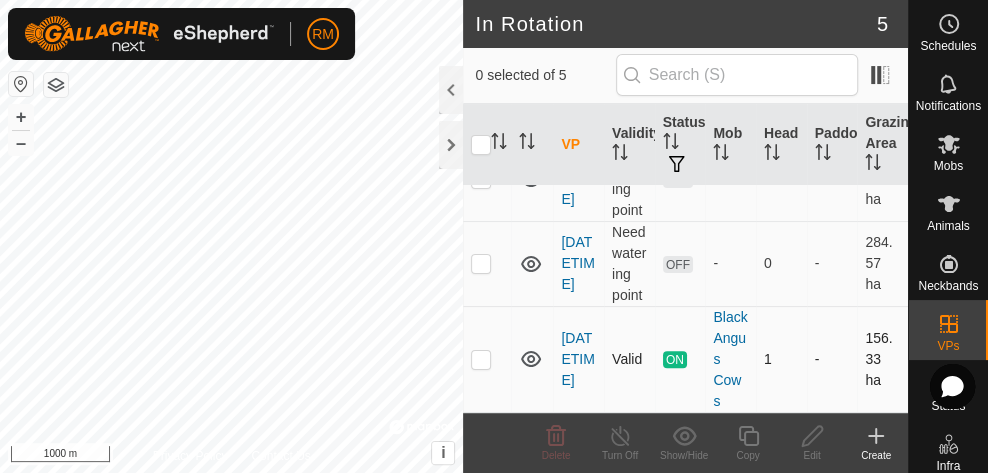 click 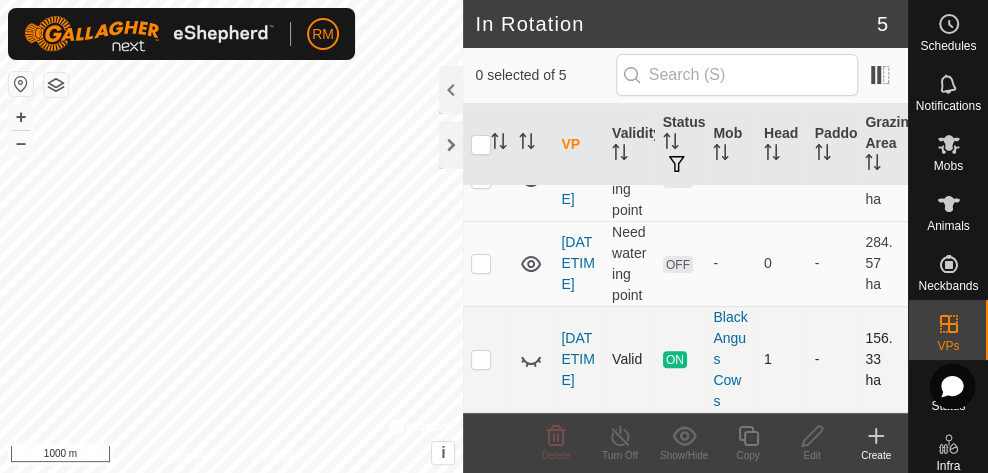 click 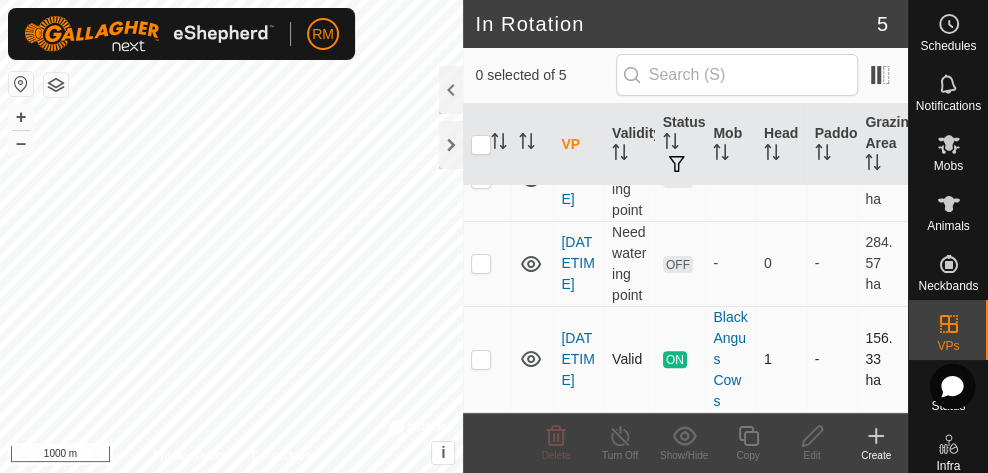 click 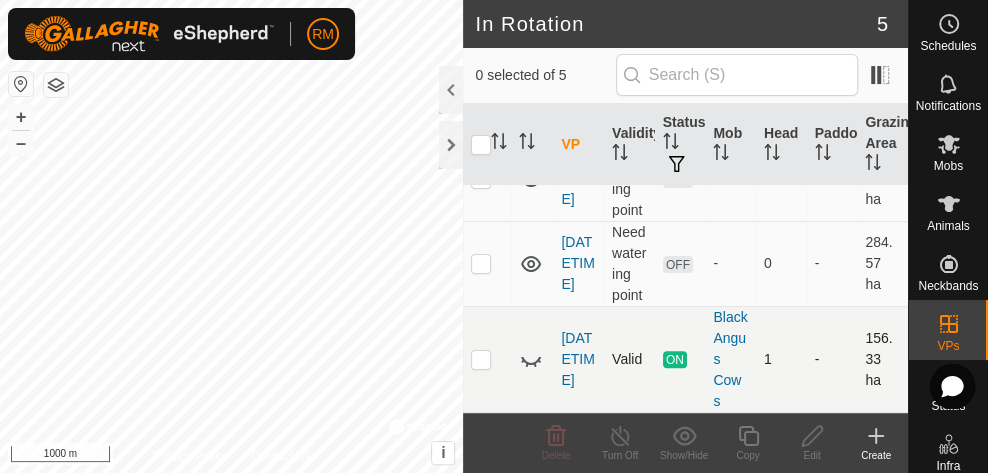 click at bounding box center [481, 359] 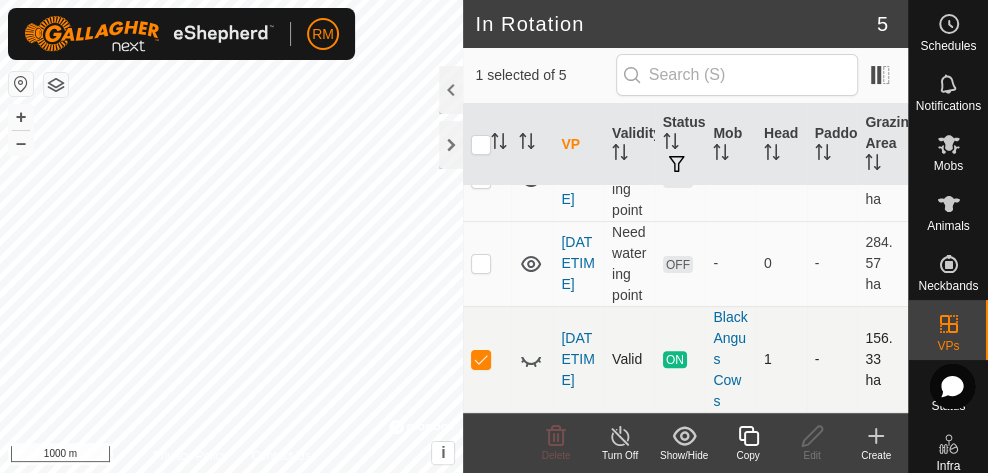 checkbox on "true" 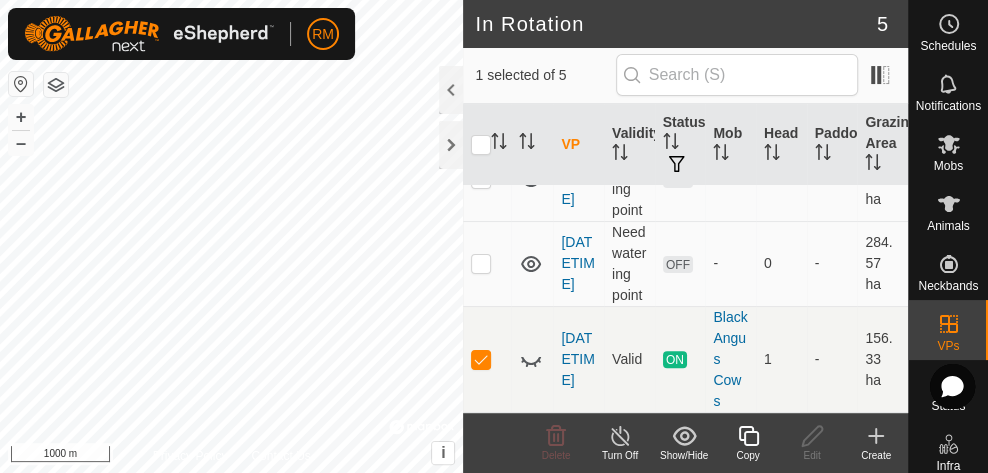 click 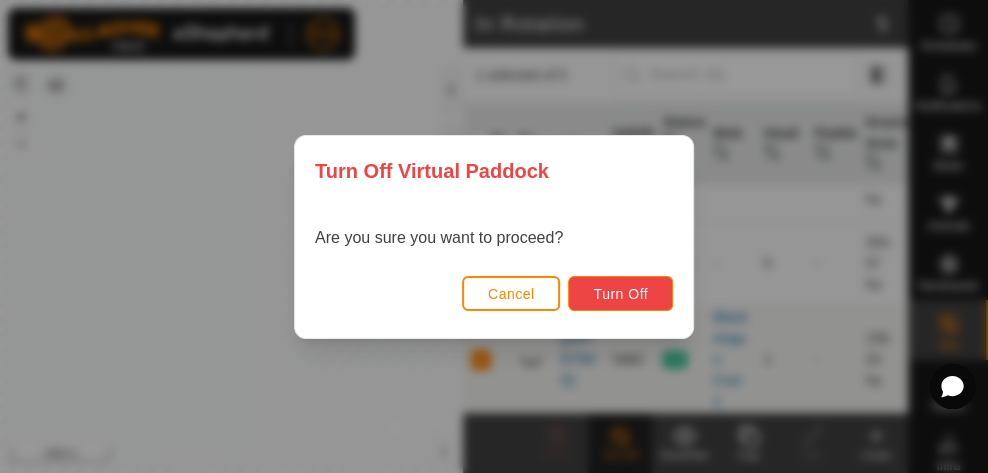 click on "Turn Off" at bounding box center [620, 294] 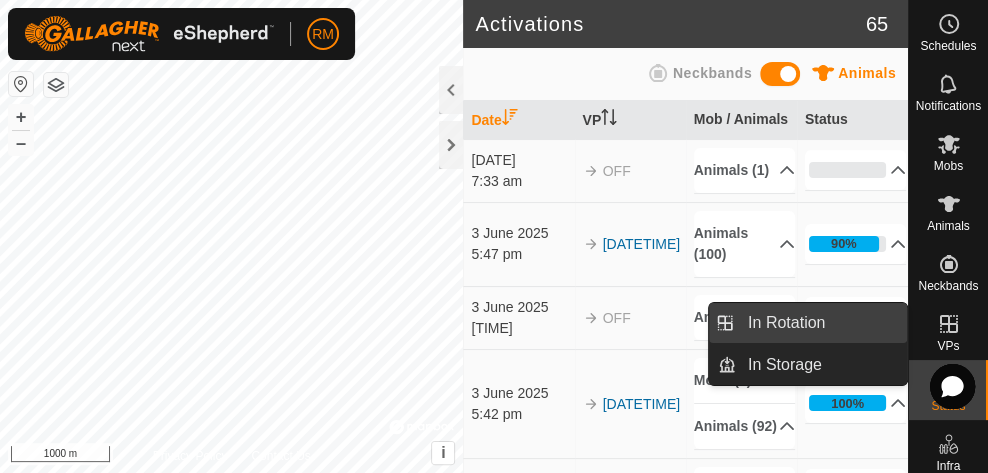click on "In Rotation" at bounding box center (821, 323) 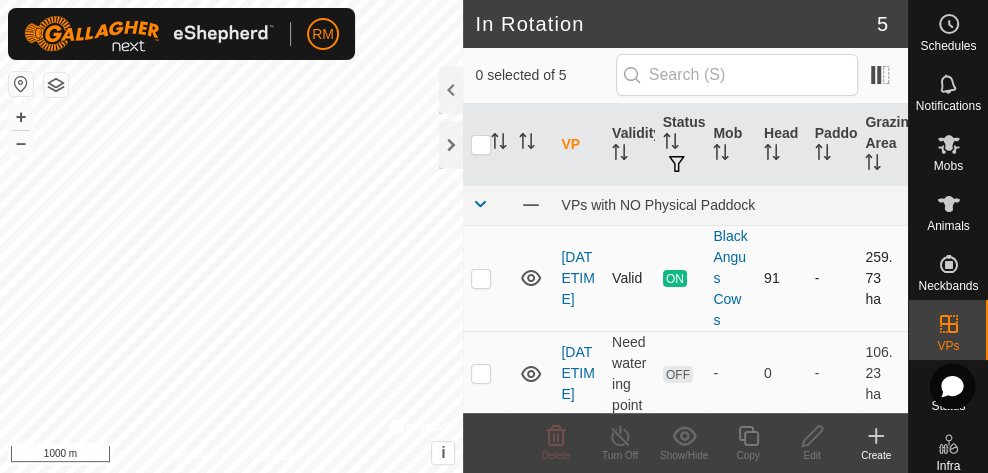 click 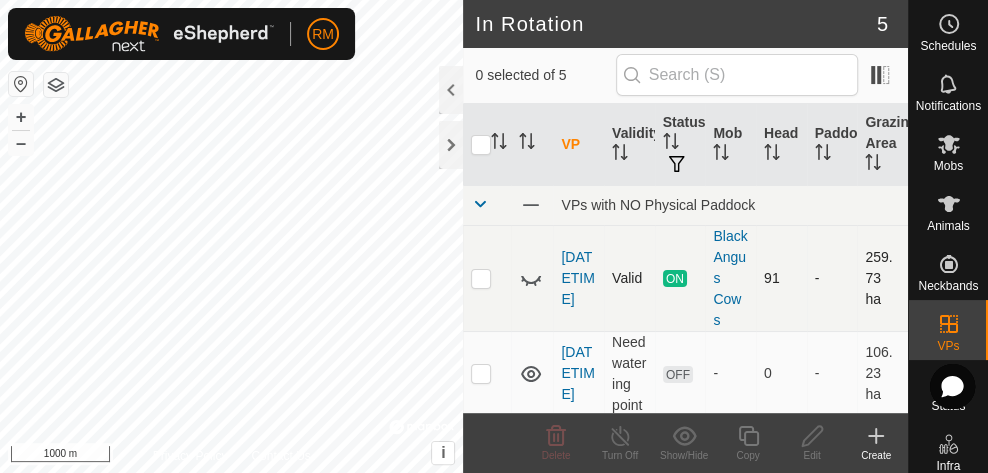 click 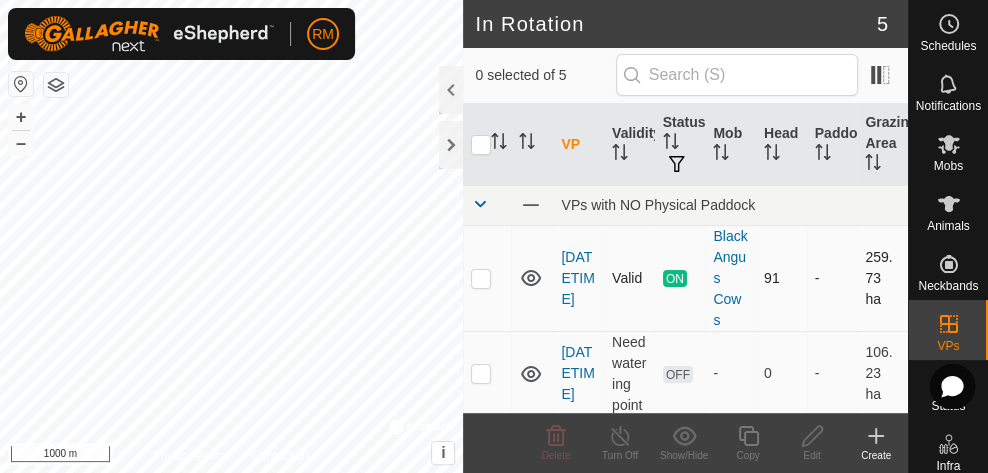 click at bounding box center (481, 278) 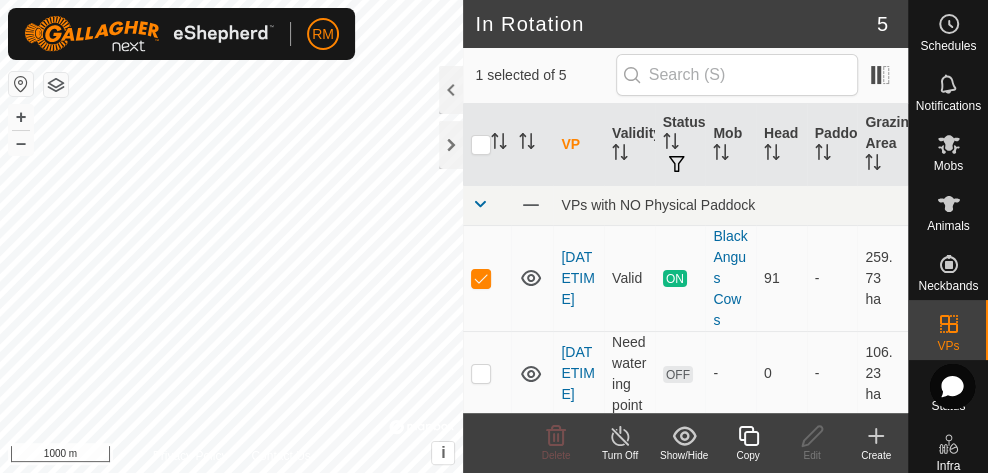 click 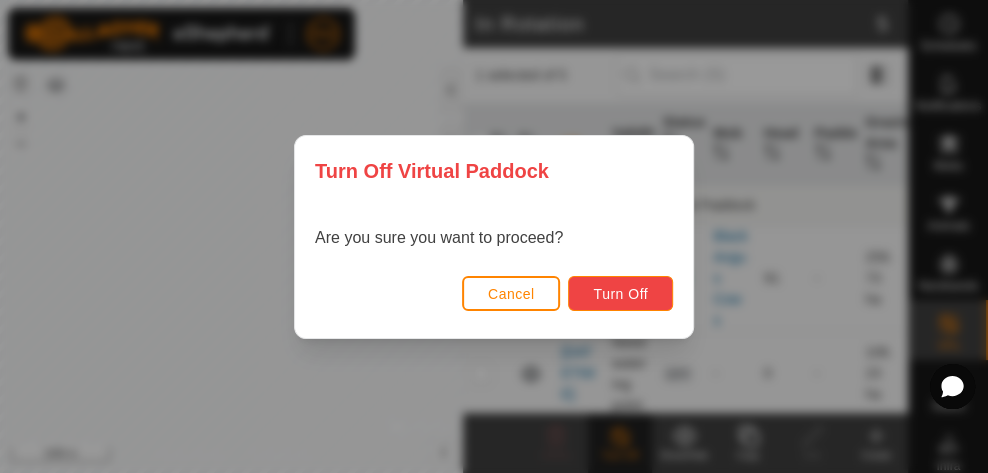 click on "Turn Off" at bounding box center [620, 294] 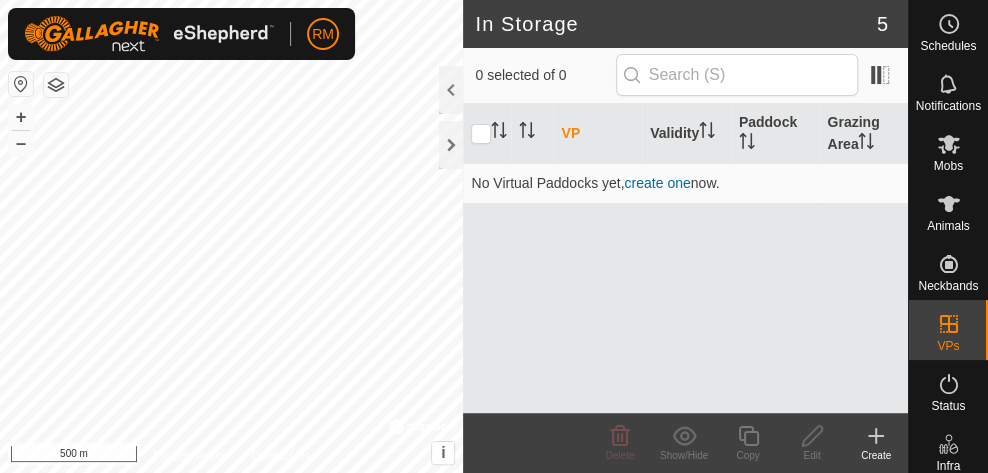 scroll, scrollTop: 0, scrollLeft: 0, axis: both 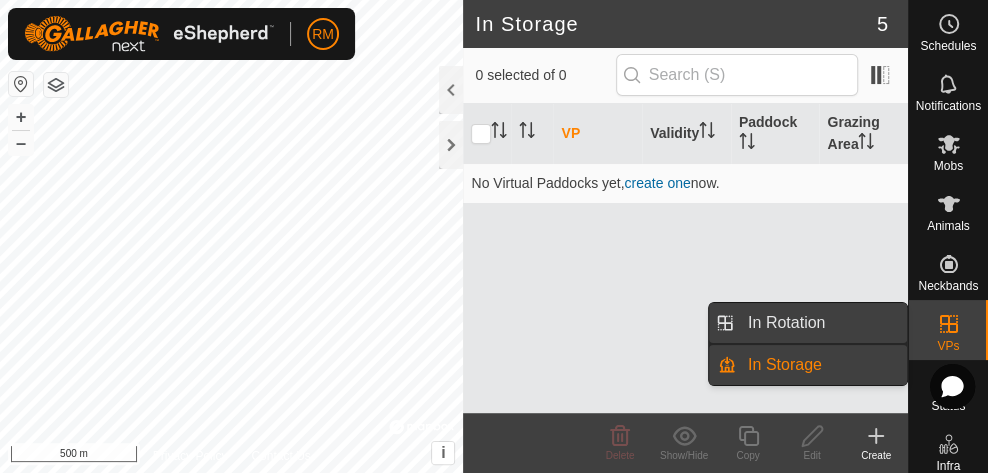 click on "In Rotation" at bounding box center (821, 323) 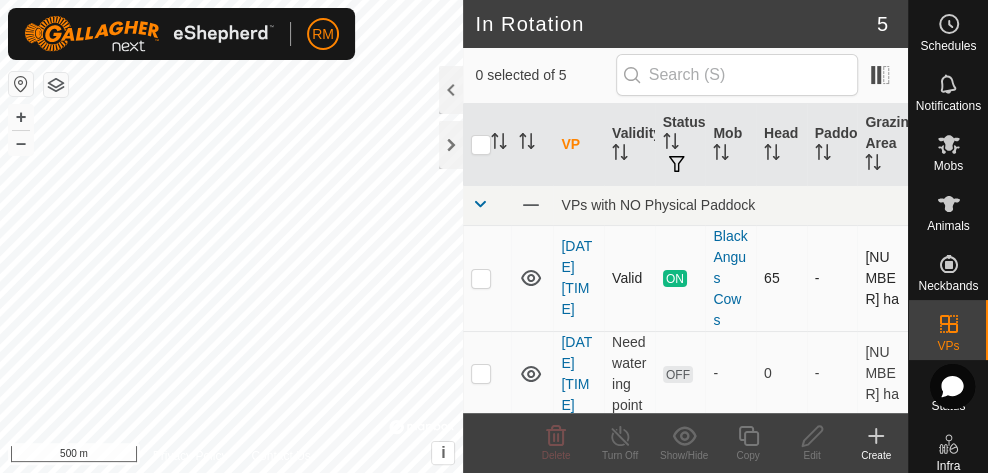 click at bounding box center (481, 278) 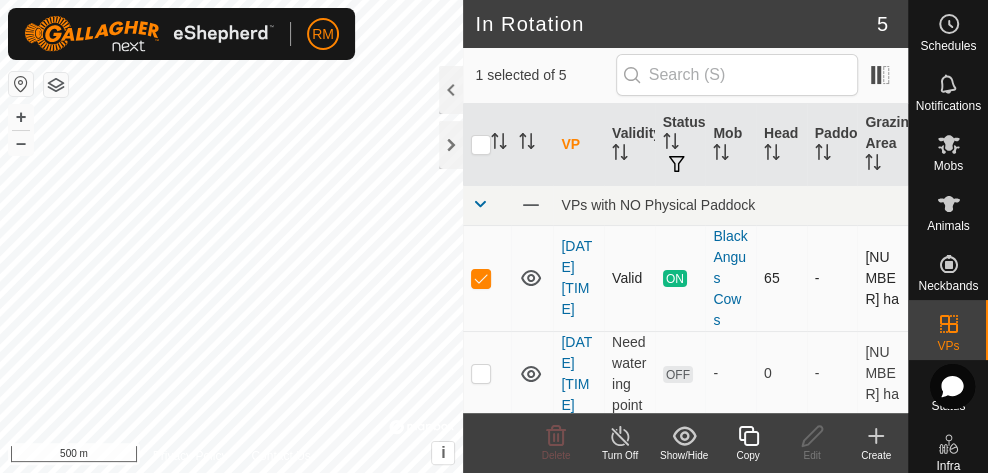 click at bounding box center [487, 278] 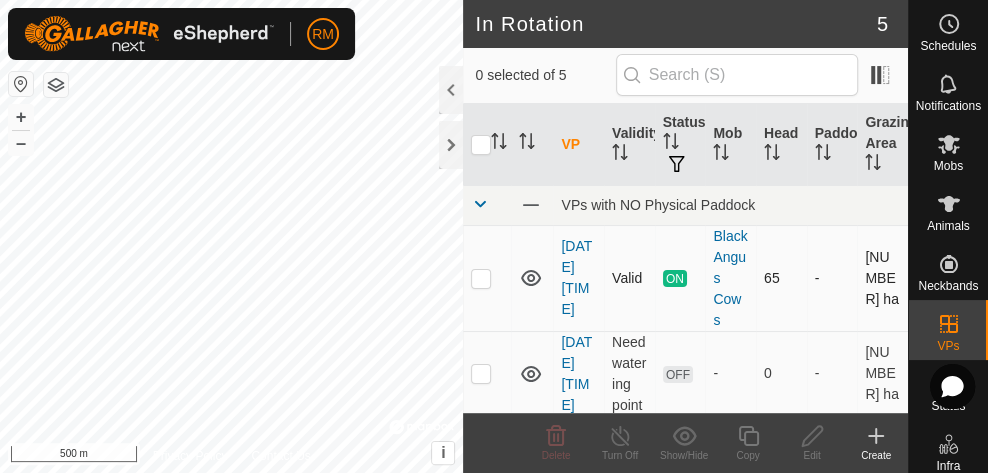 click at bounding box center (481, 278) 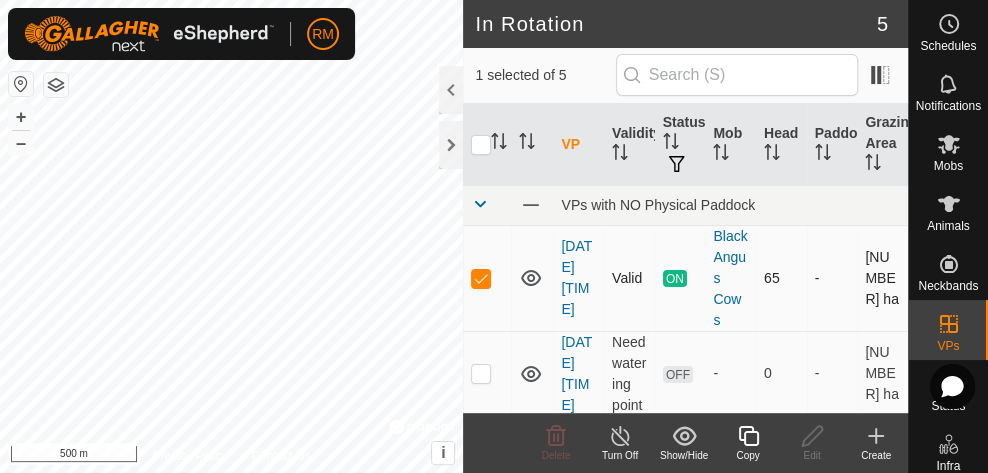 click at bounding box center (481, 278) 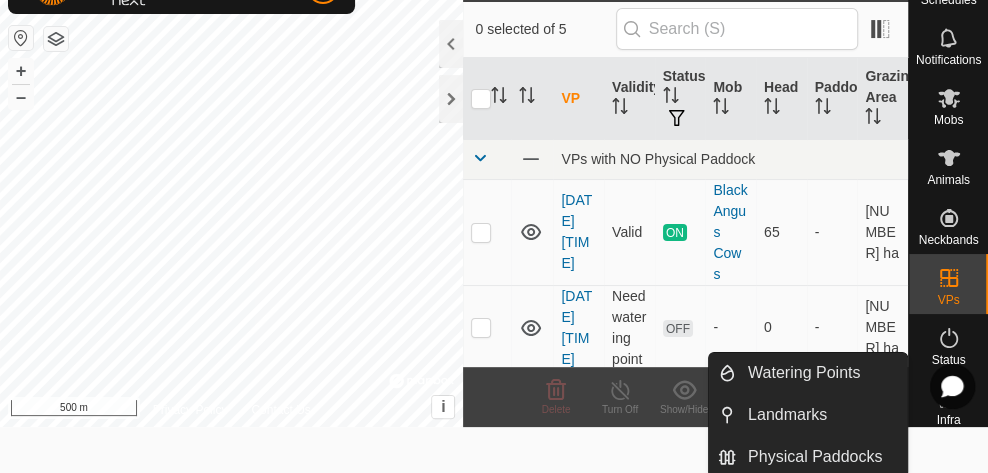 scroll, scrollTop: 49, scrollLeft: 0, axis: vertical 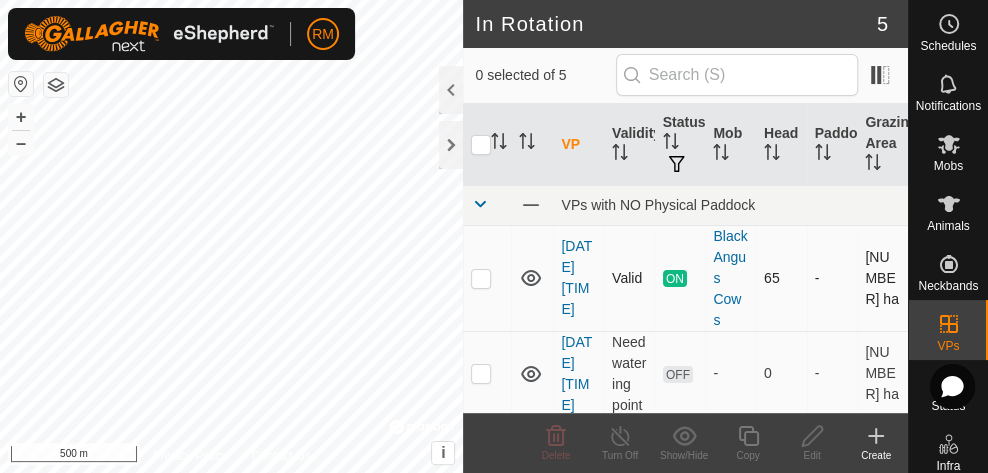 click at bounding box center (481, 278) 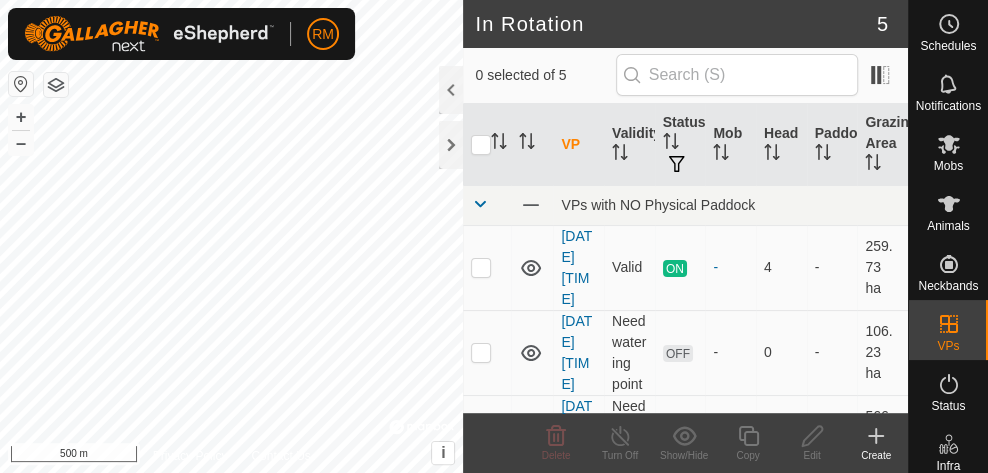 scroll, scrollTop: 0, scrollLeft: 0, axis: both 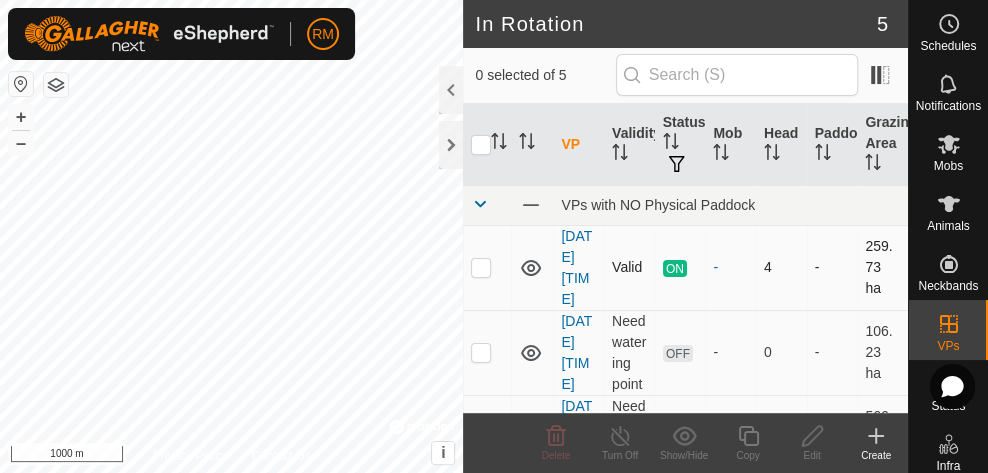 click at bounding box center (481, 267) 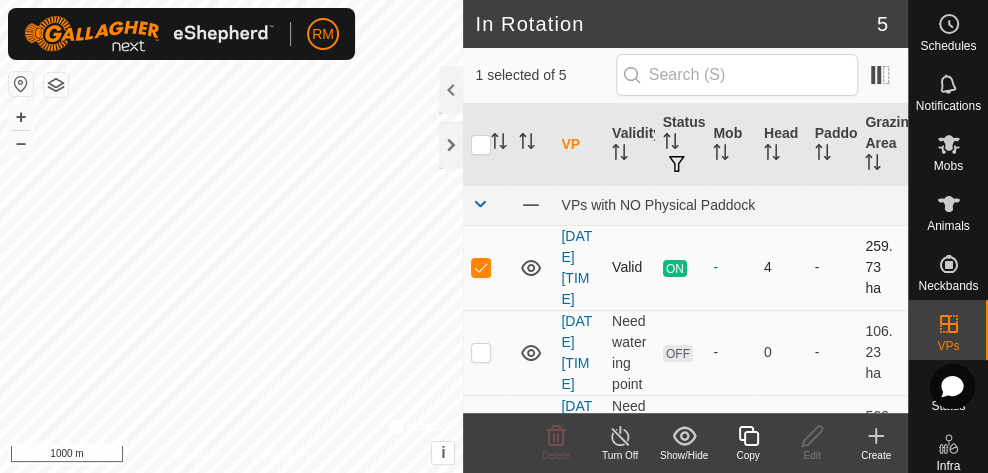 click at bounding box center (481, 267) 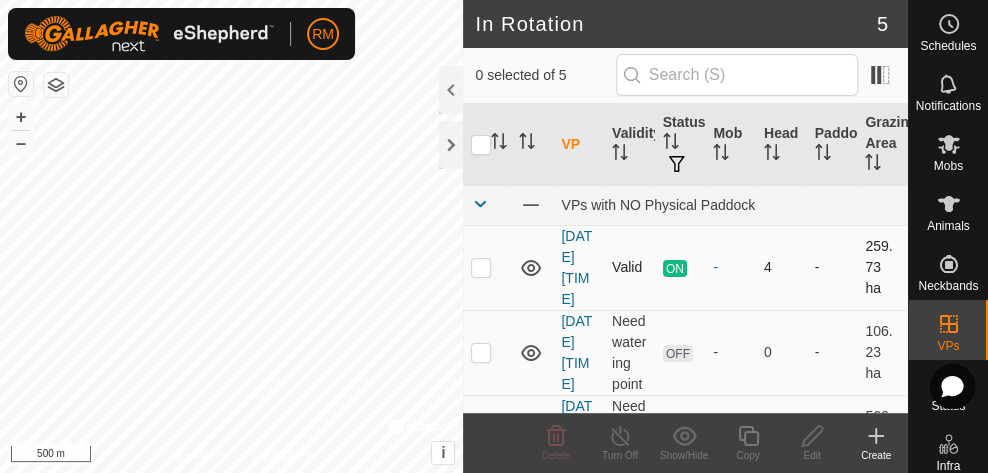 click at bounding box center (481, 267) 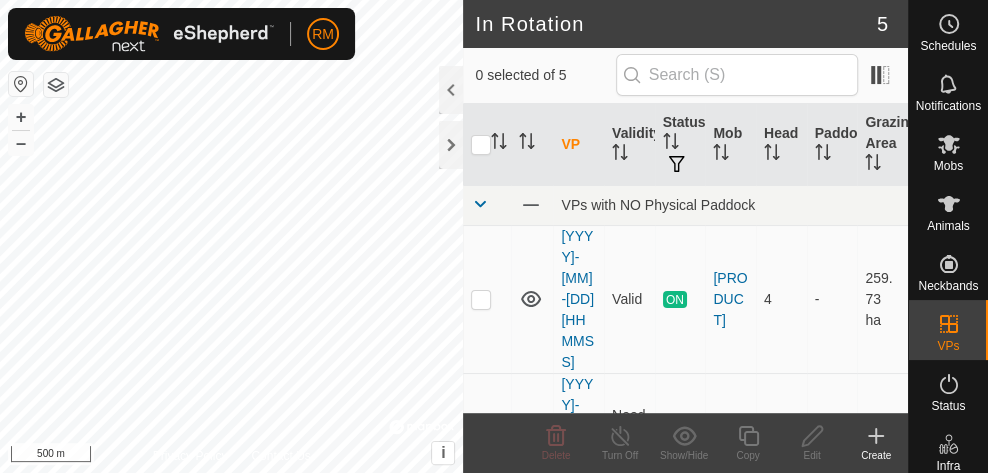 scroll, scrollTop: 0, scrollLeft: 0, axis: both 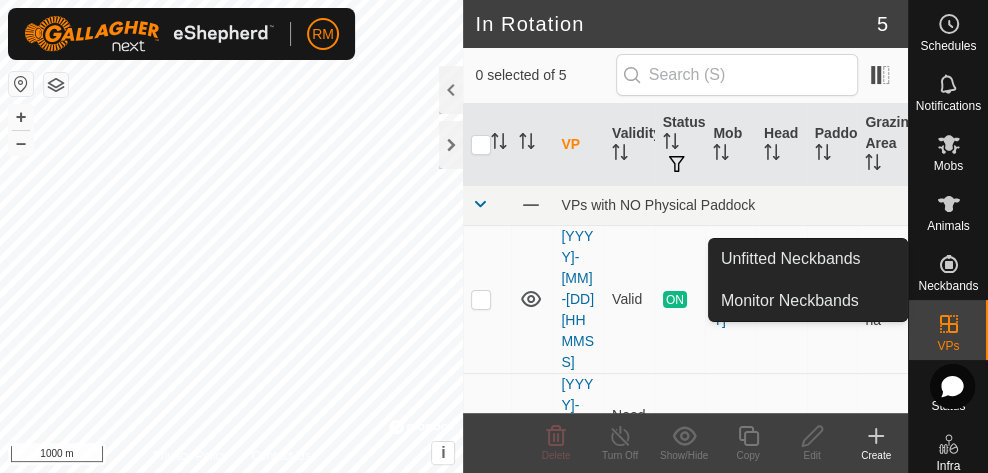 drag, startPoint x: 947, startPoint y: 290, endPoint x: 944, endPoint y: 261, distance: 29.15476 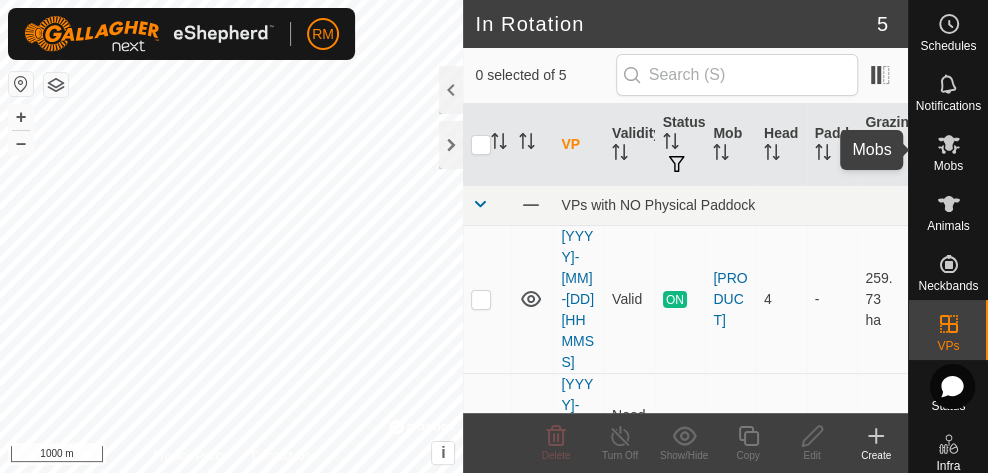 click 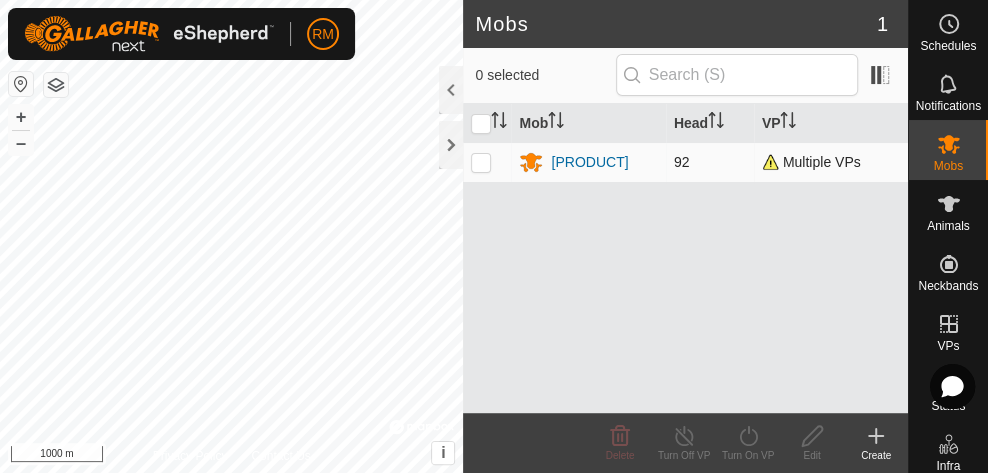 click at bounding box center [481, 162] 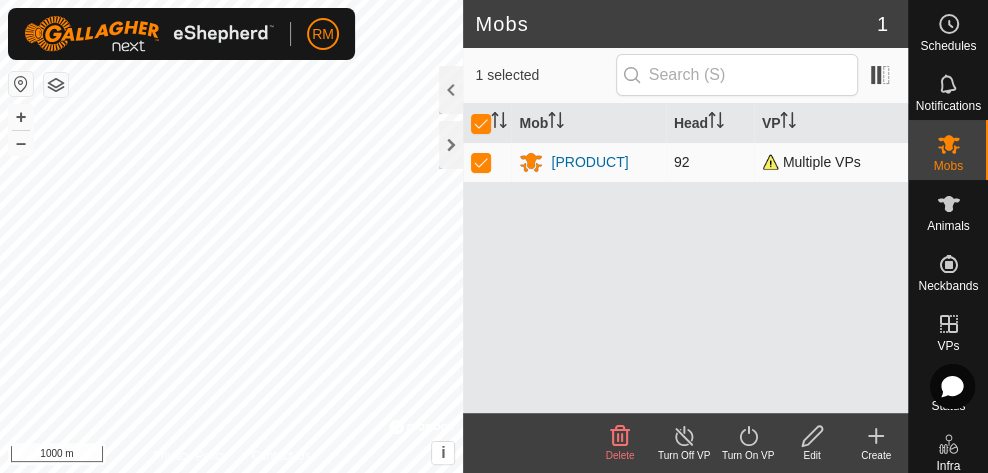 click on "Multiple VPs" at bounding box center [811, 162] 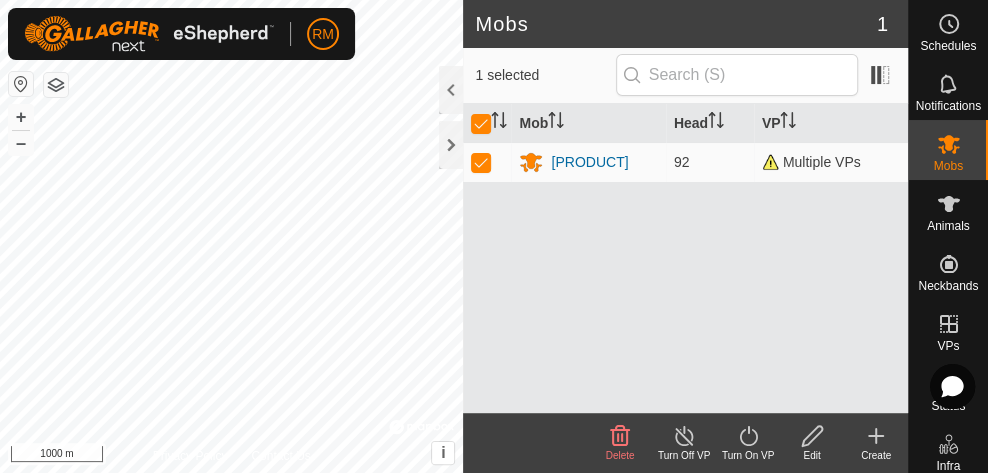 click 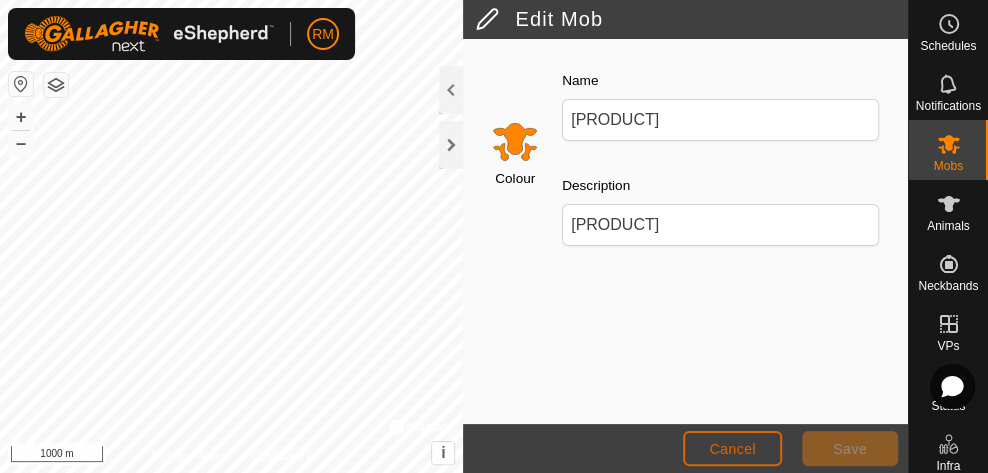 click on "Cancel" 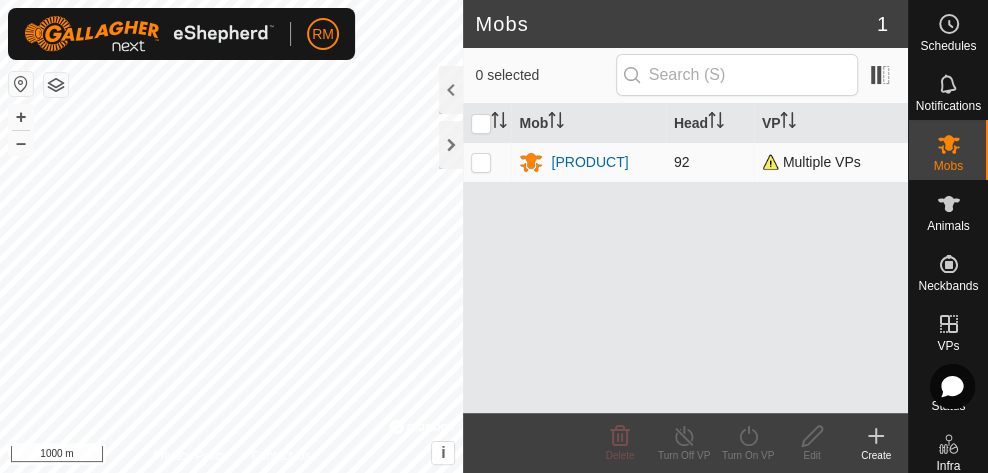 click at bounding box center (481, 162) 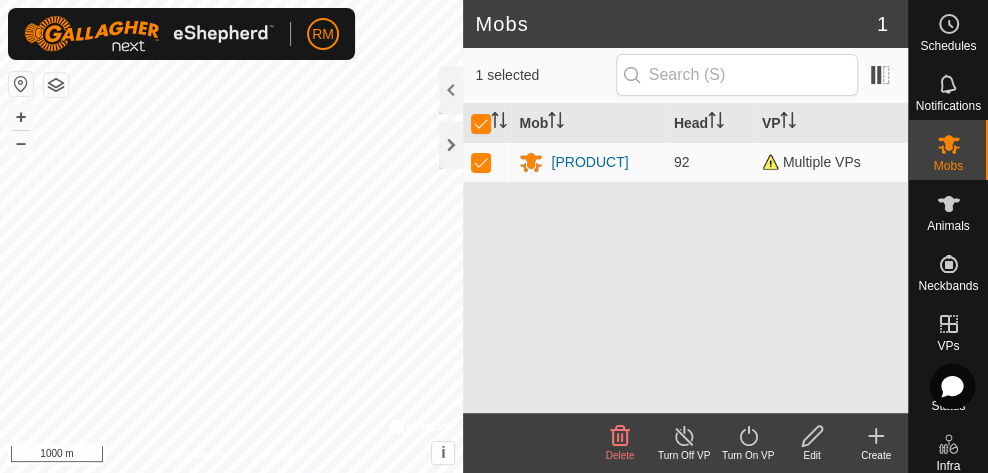 click on "Turn Off VP" 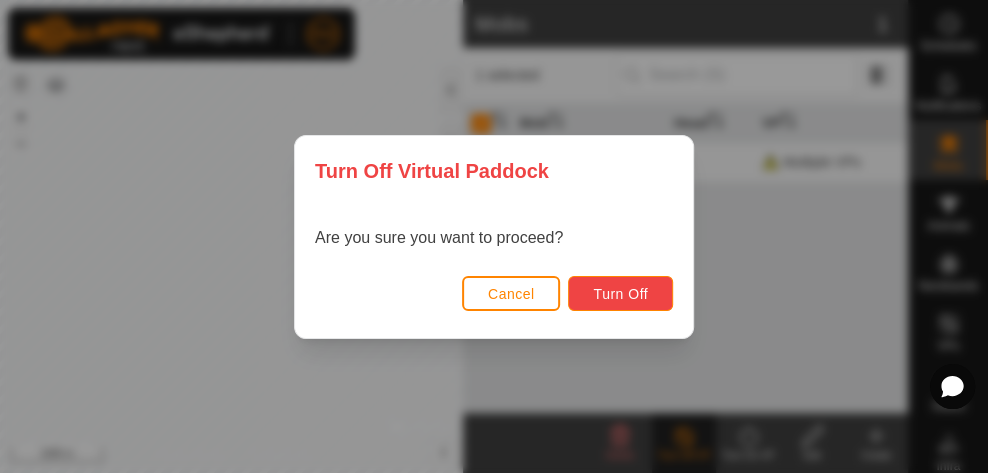 click on "Turn Off" at bounding box center [620, 293] 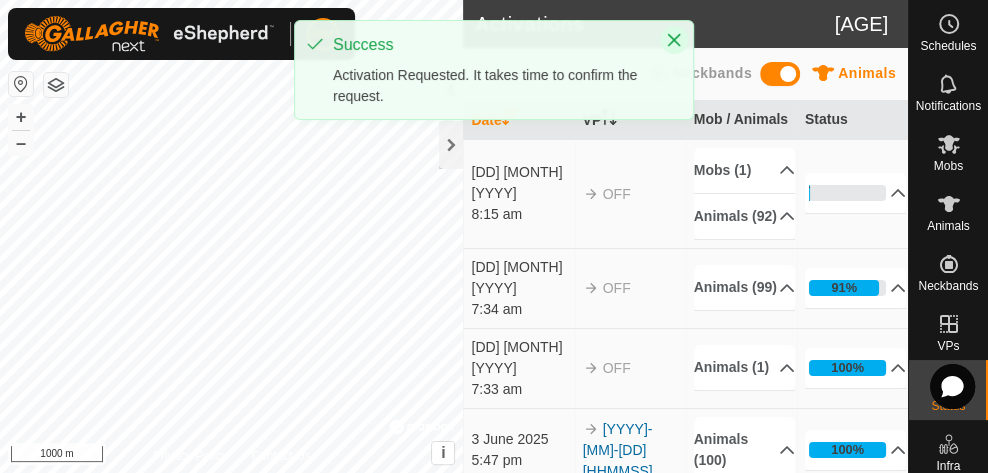 click 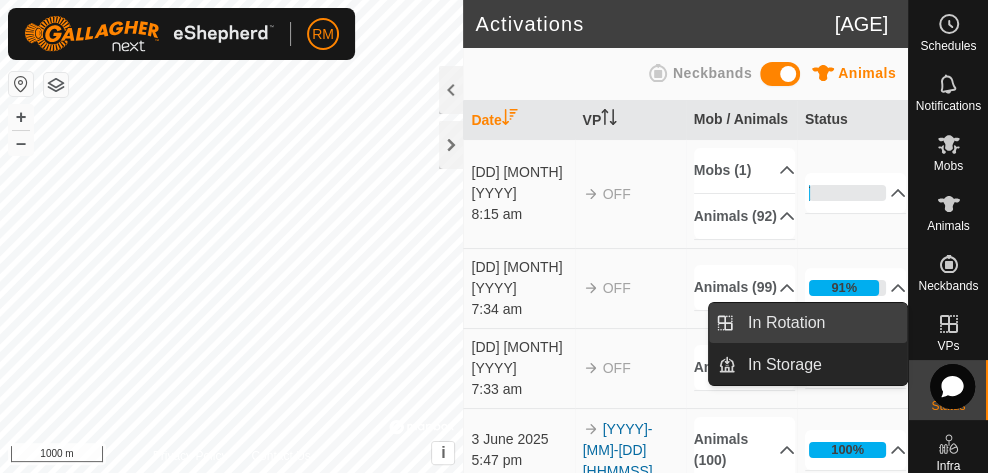 click on "In Rotation" at bounding box center [821, 323] 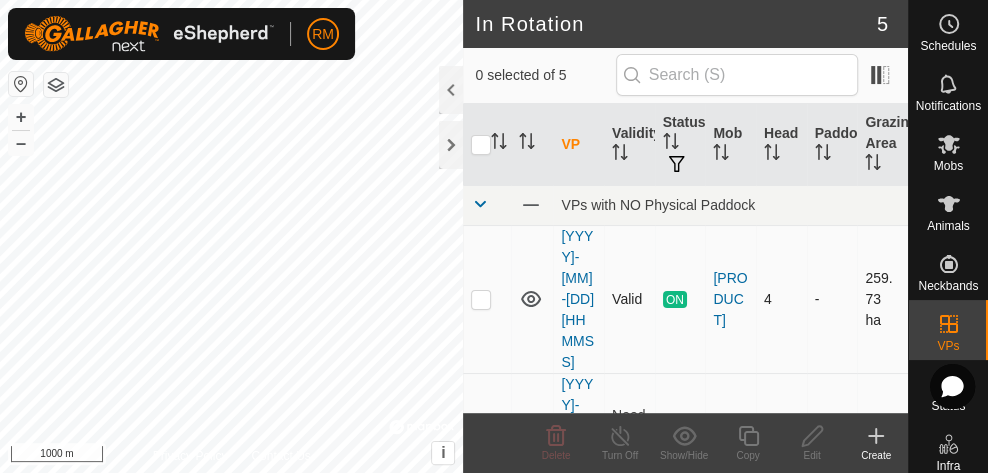 click at bounding box center (481, 299) 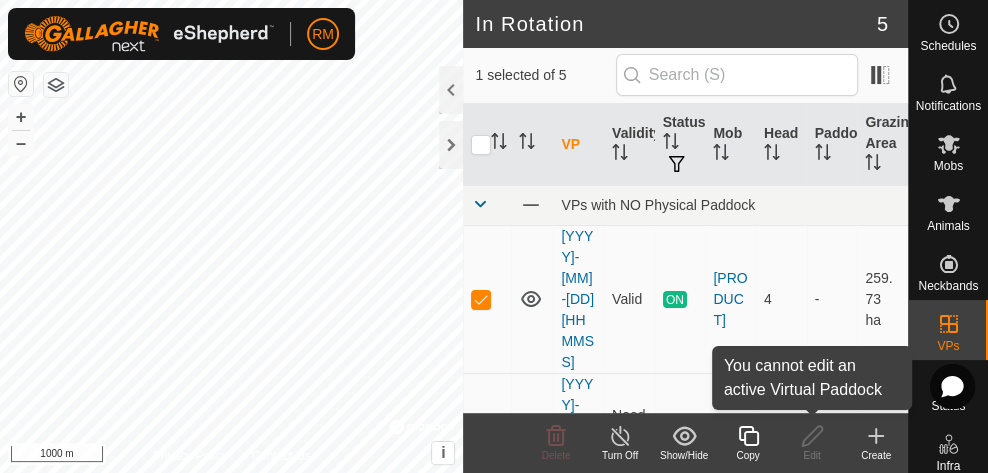 click 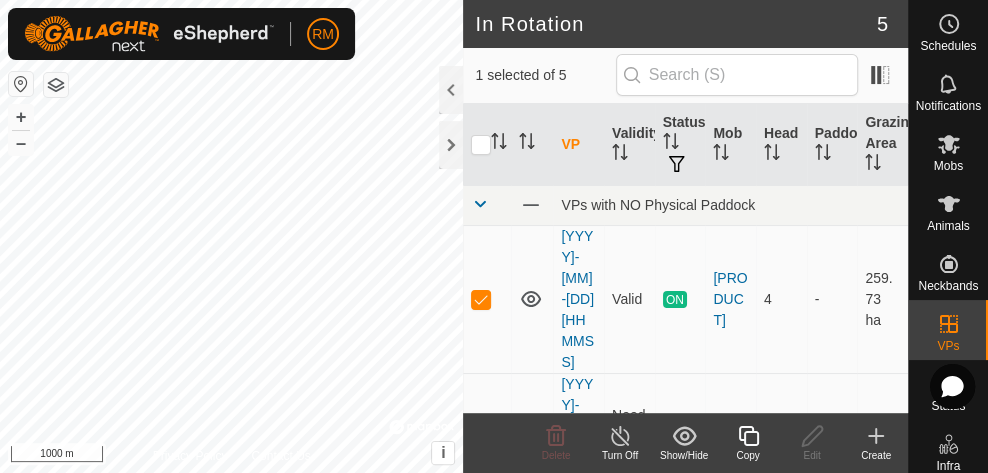 click 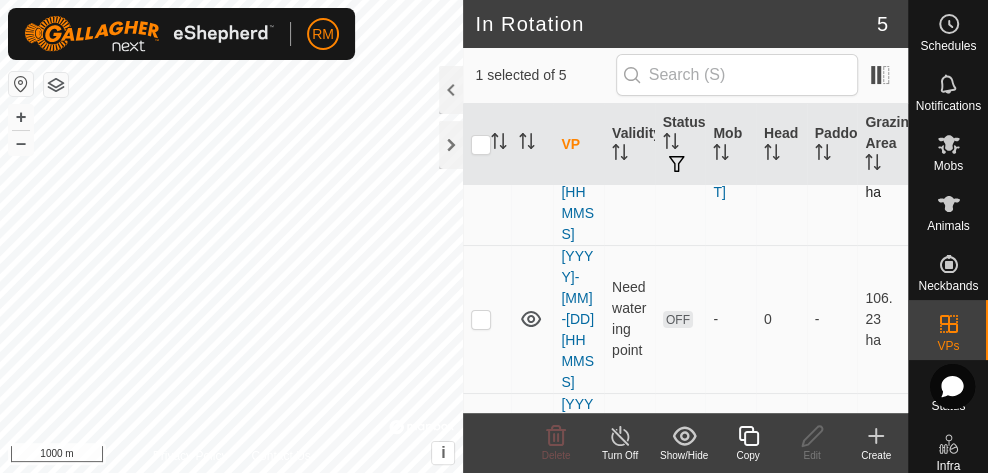 scroll, scrollTop: 0, scrollLeft: 0, axis: both 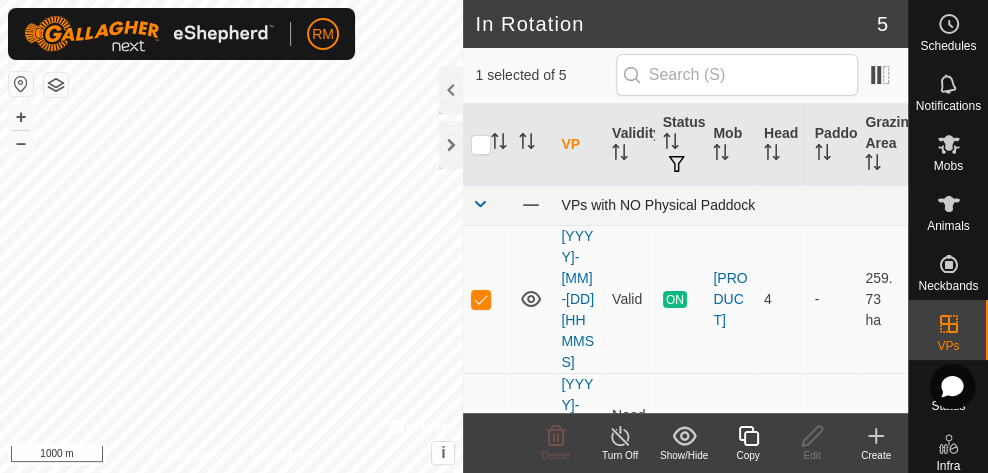 click at bounding box center (479, 204) 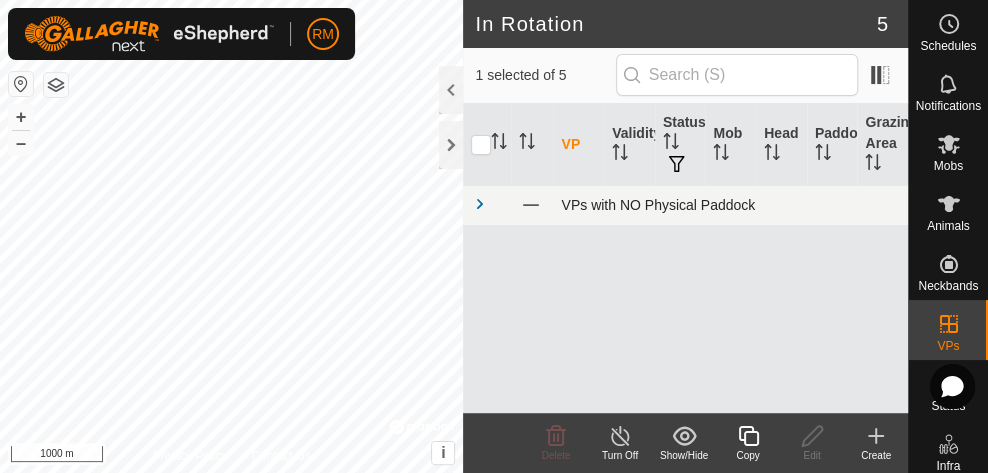 click at bounding box center [479, 204] 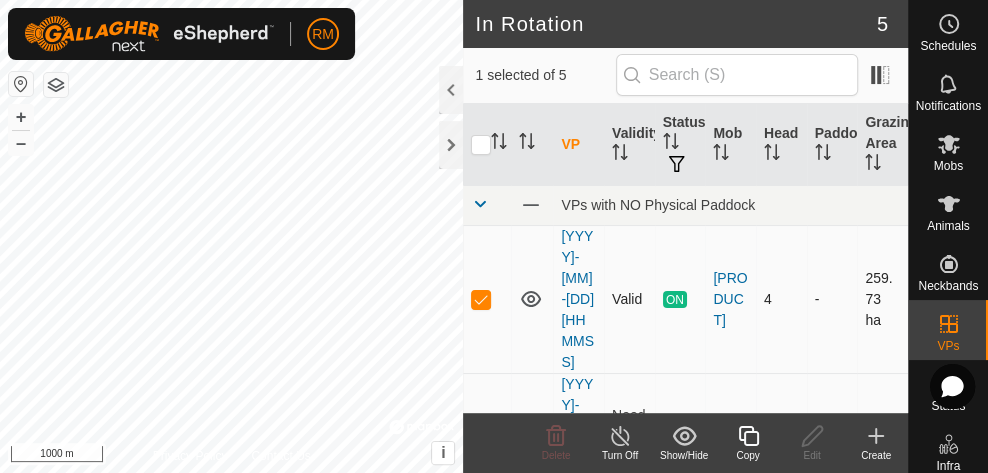 click at bounding box center [481, 299] 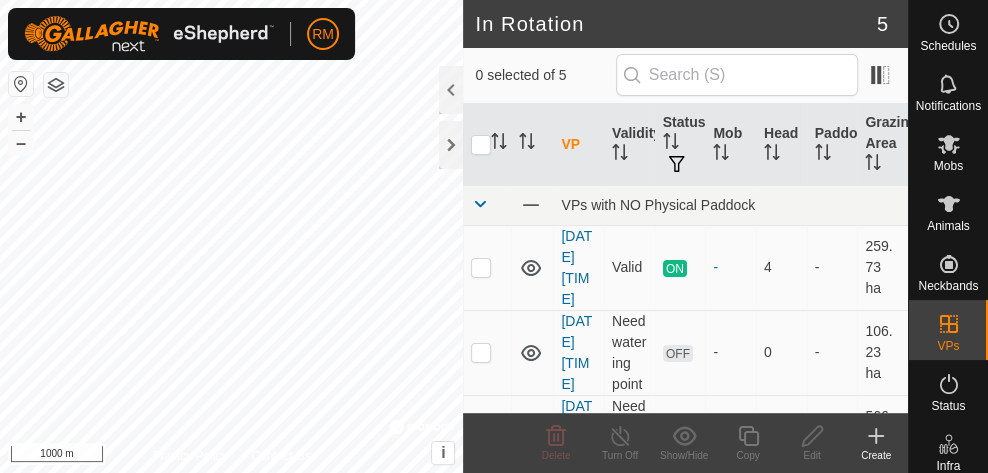 scroll, scrollTop: 0, scrollLeft: 0, axis: both 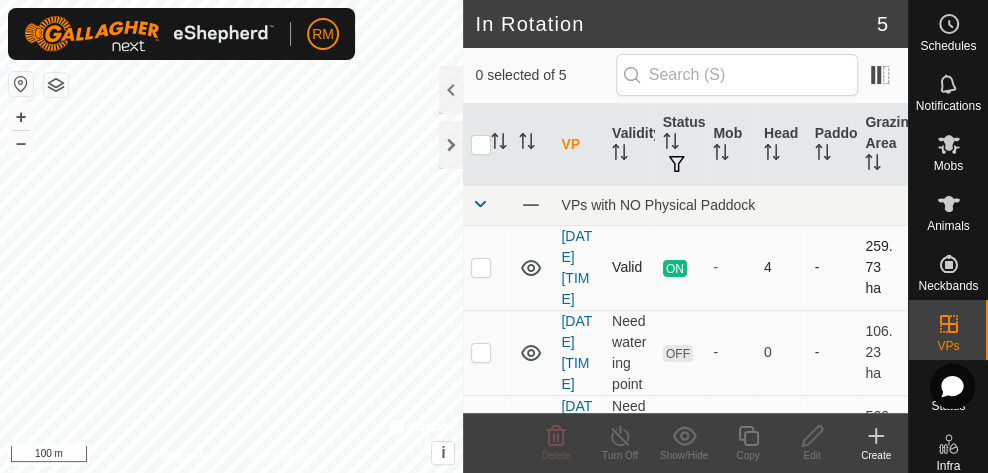 click at bounding box center [481, 267] 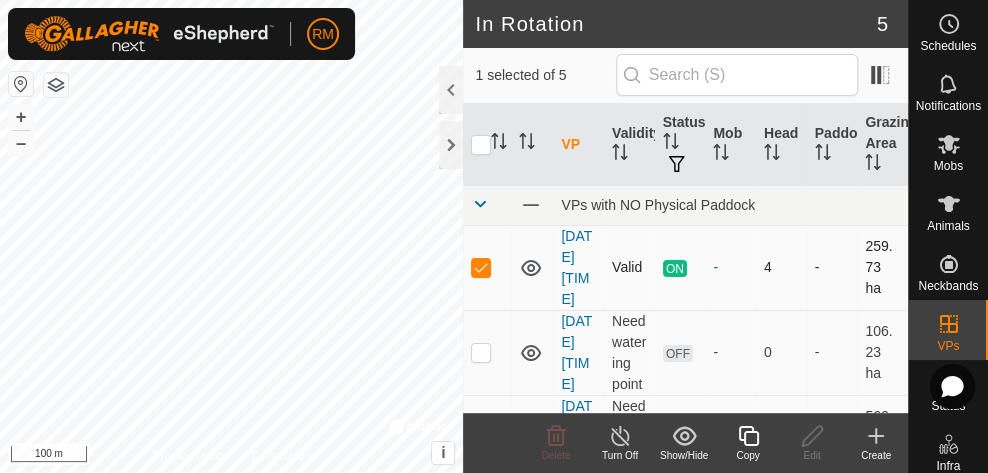 click at bounding box center (481, 267) 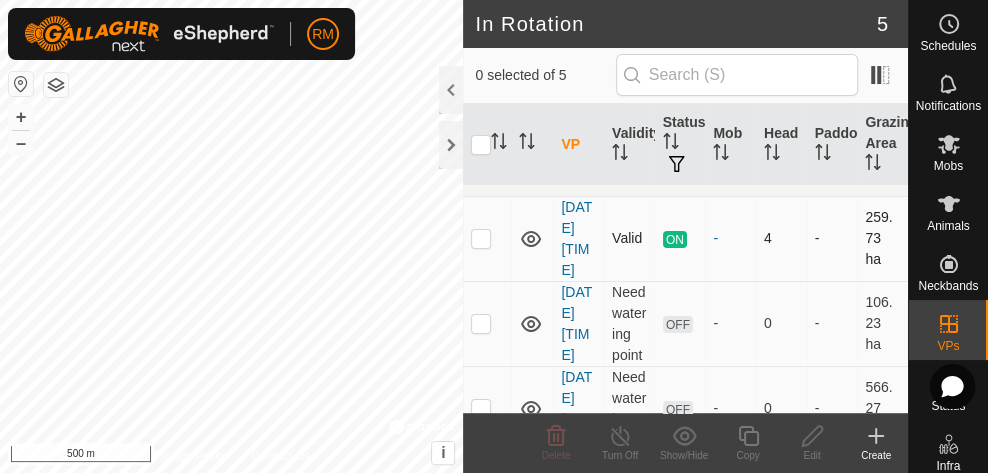 scroll, scrollTop: 0, scrollLeft: 0, axis: both 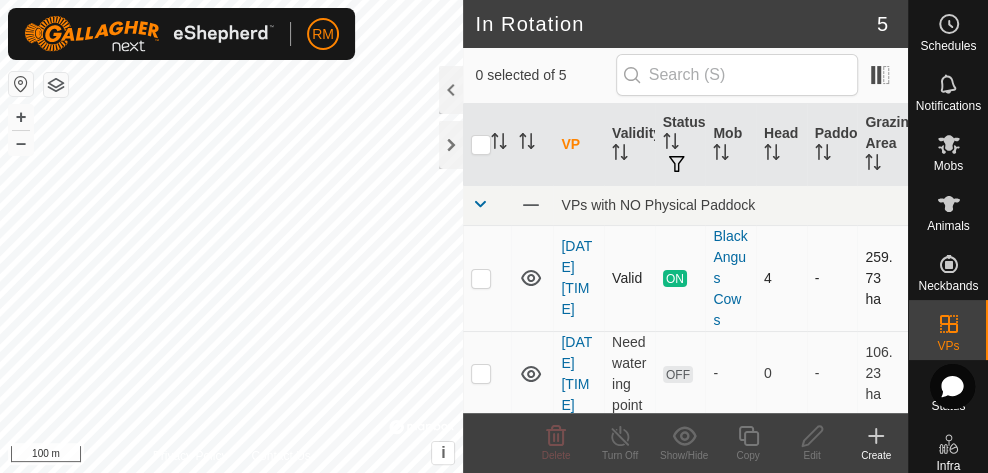 click at bounding box center (481, 278) 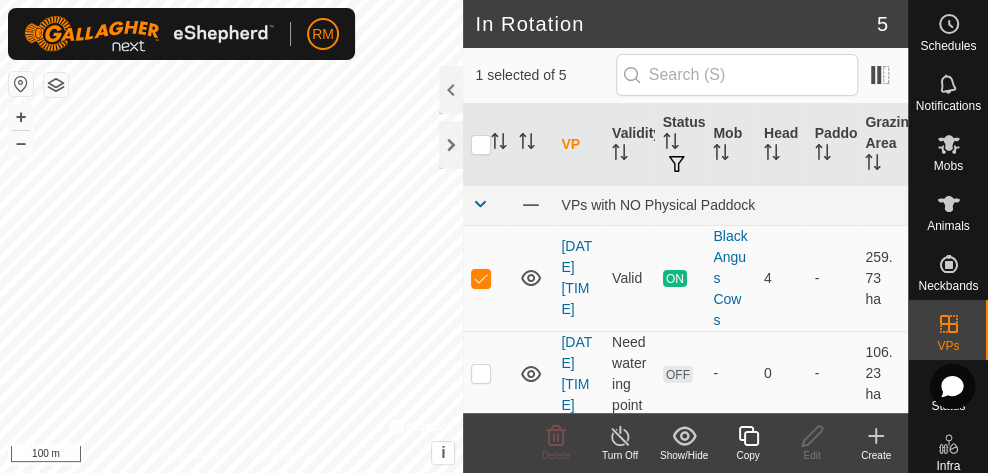 click 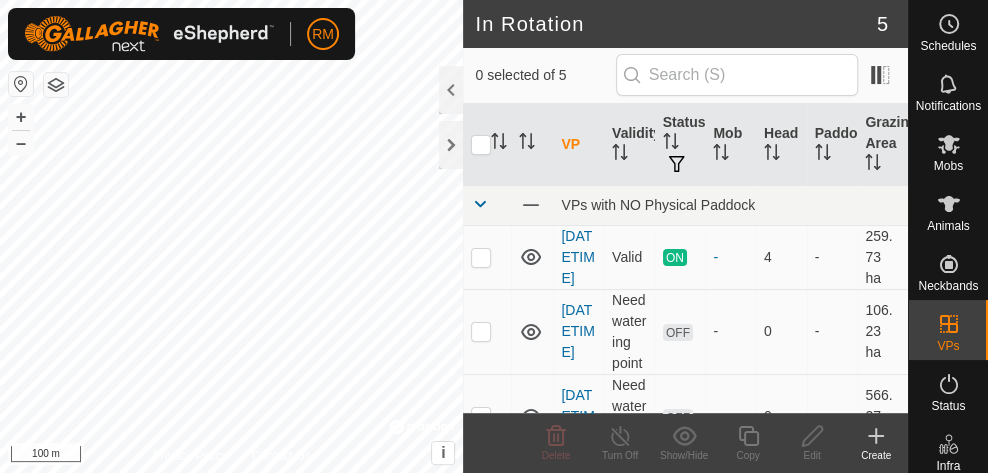 scroll, scrollTop: 0, scrollLeft: 0, axis: both 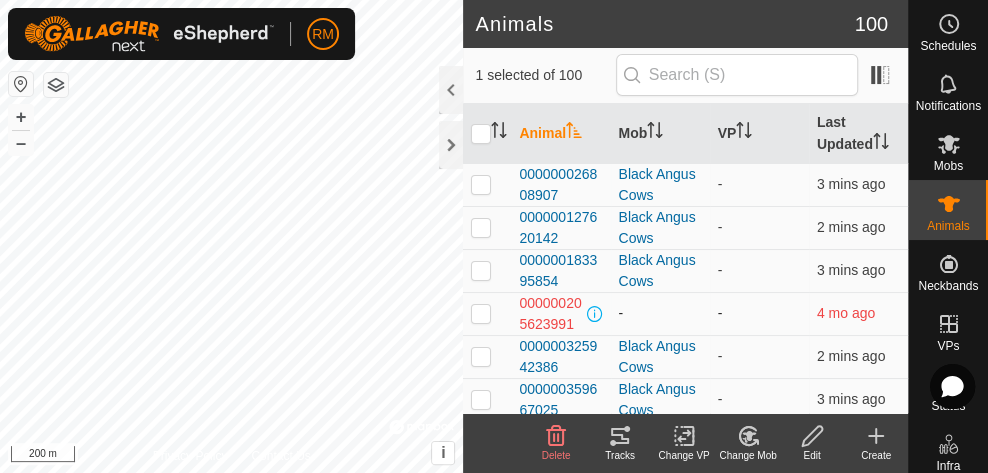 click at bounding box center (481, 313) 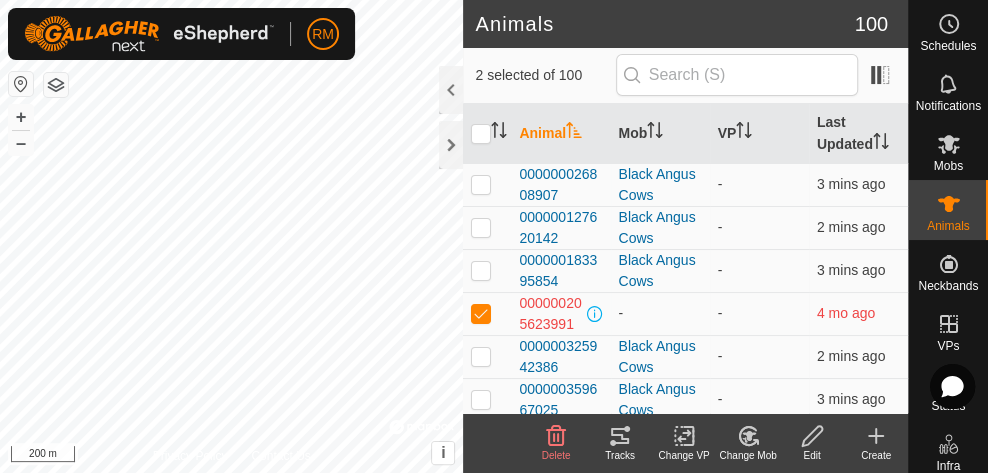 click 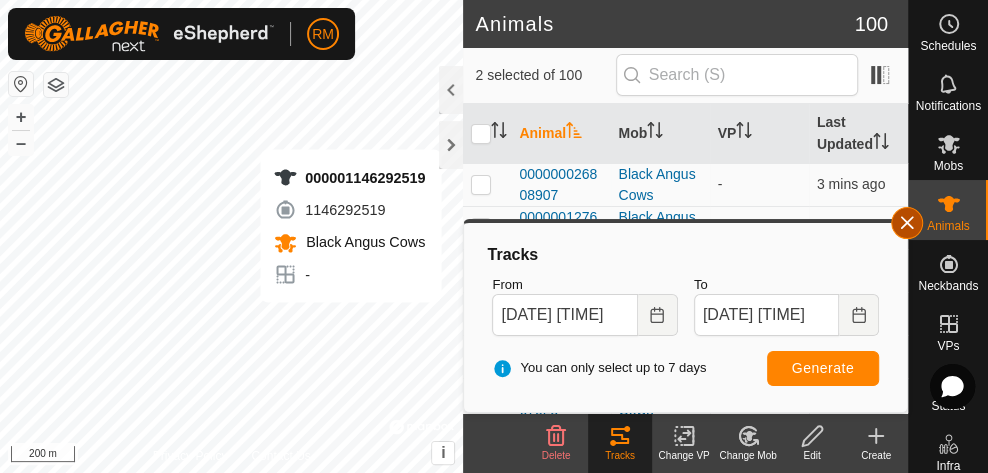 click at bounding box center [907, 223] 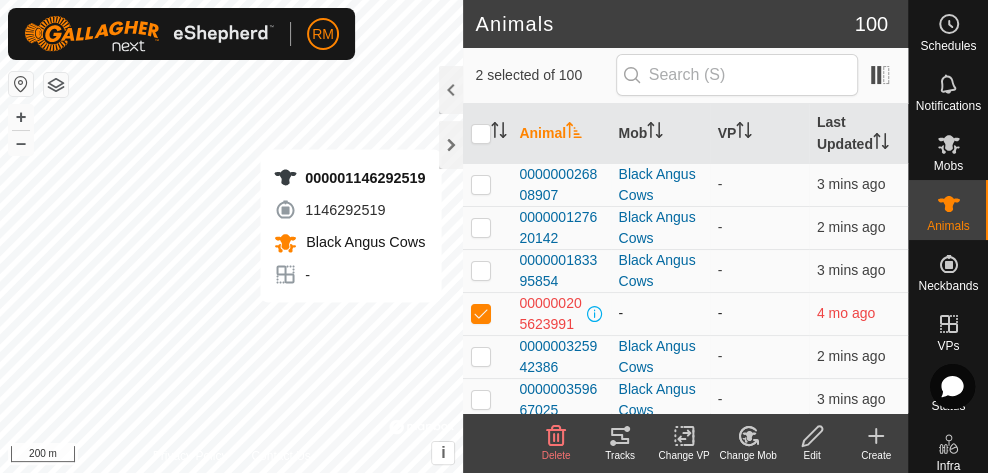 click at bounding box center [481, 313] 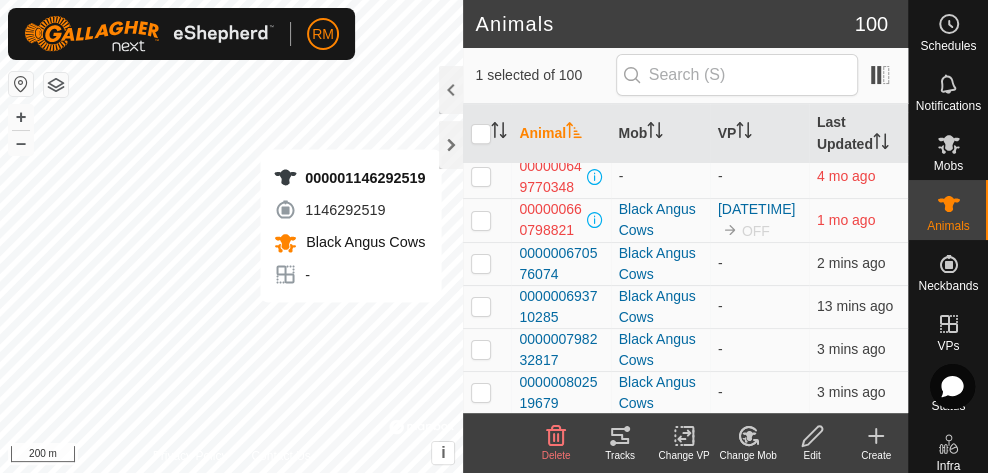 scroll, scrollTop: 437, scrollLeft: 0, axis: vertical 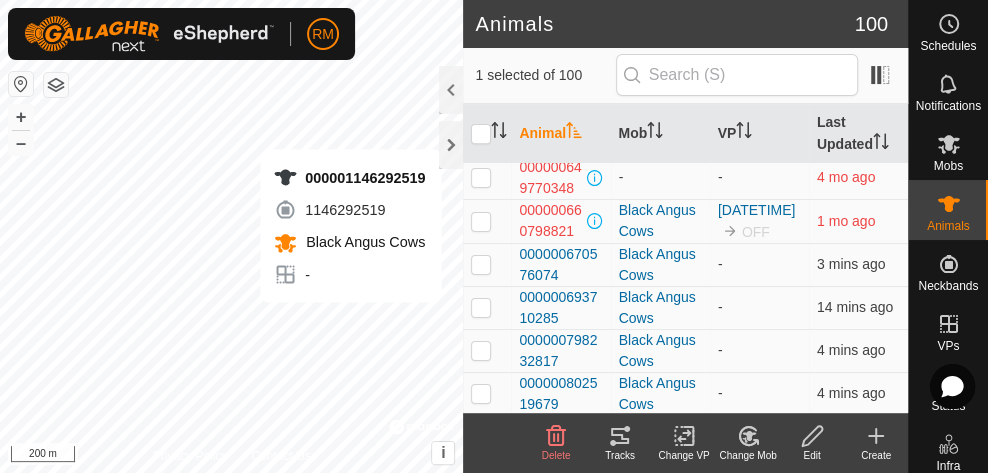 click at bounding box center [481, 221] 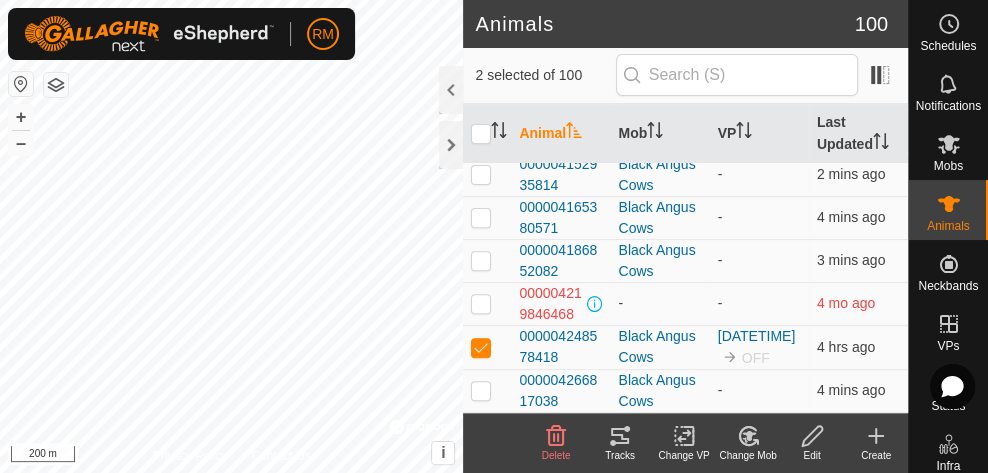 scroll, scrollTop: 4321, scrollLeft: 0, axis: vertical 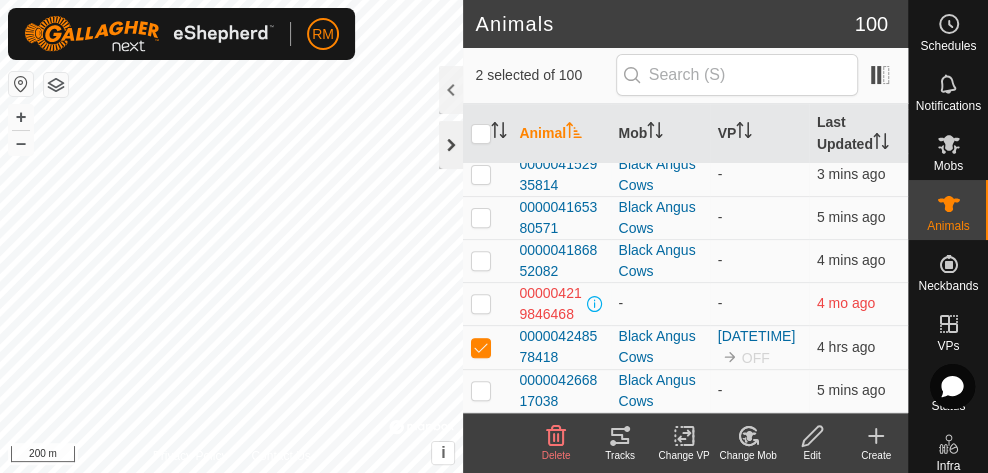 click 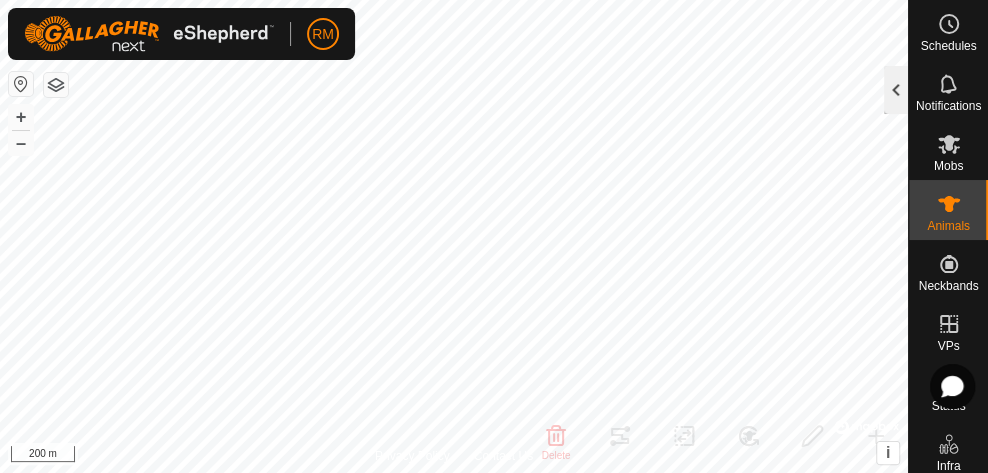 click 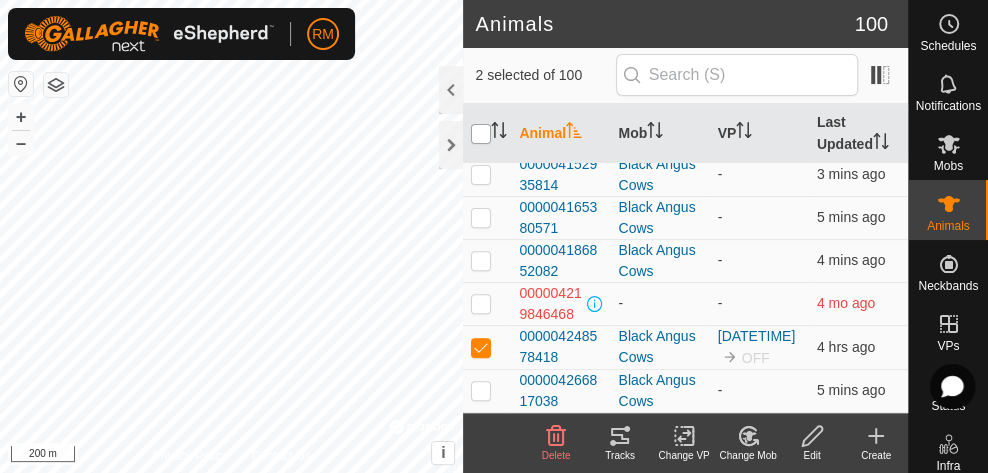 click at bounding box center [481, 134] 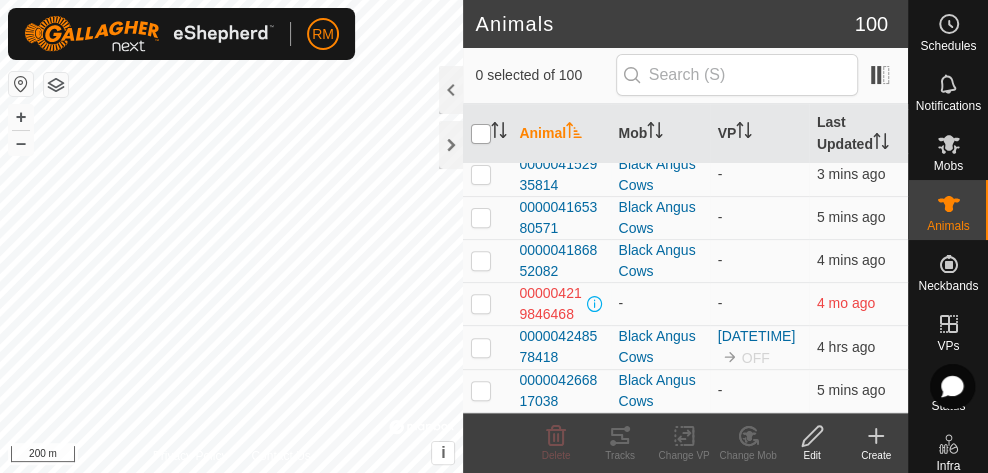 checkbox on "false" 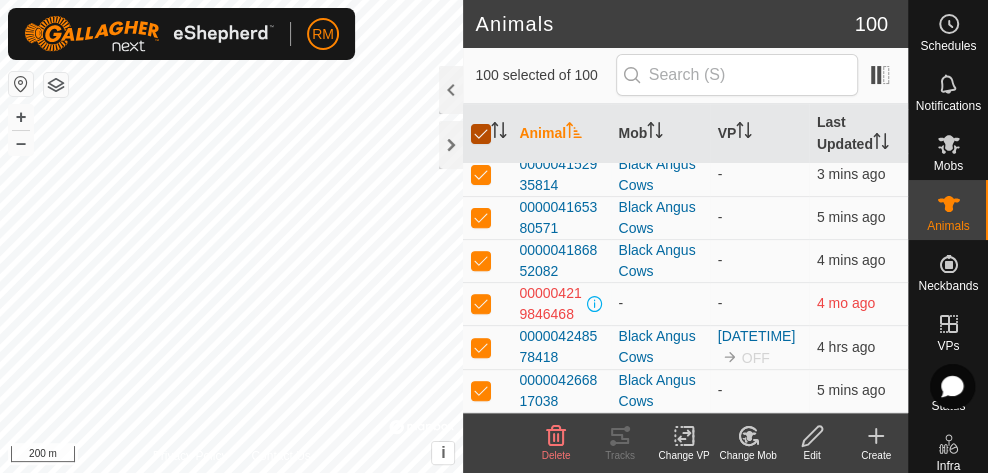 click at bounding box center (481, 134) 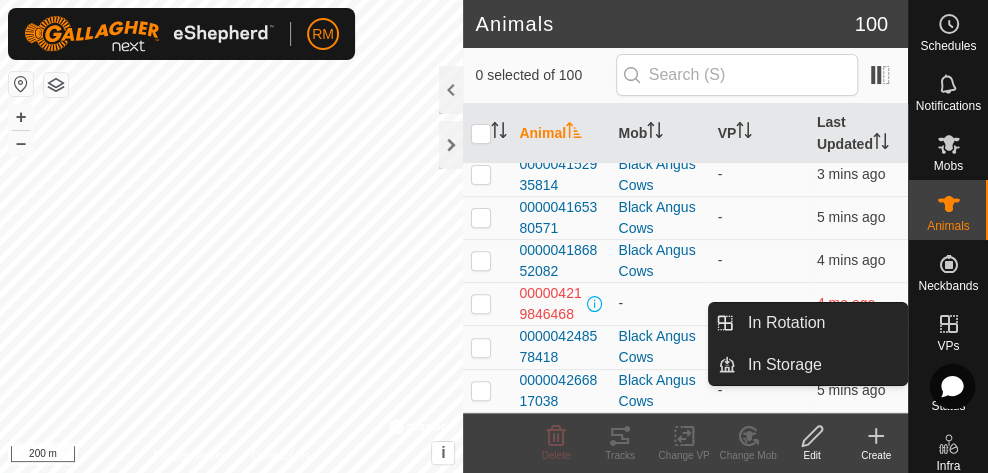 click on "VPs" at bounding box center (948, 346) 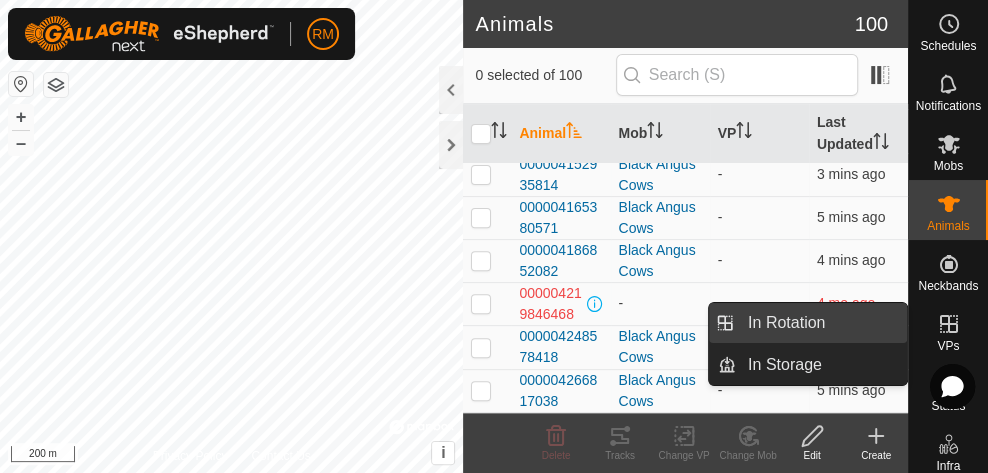 click on "In Rotation" at bounding box center [821, 323] 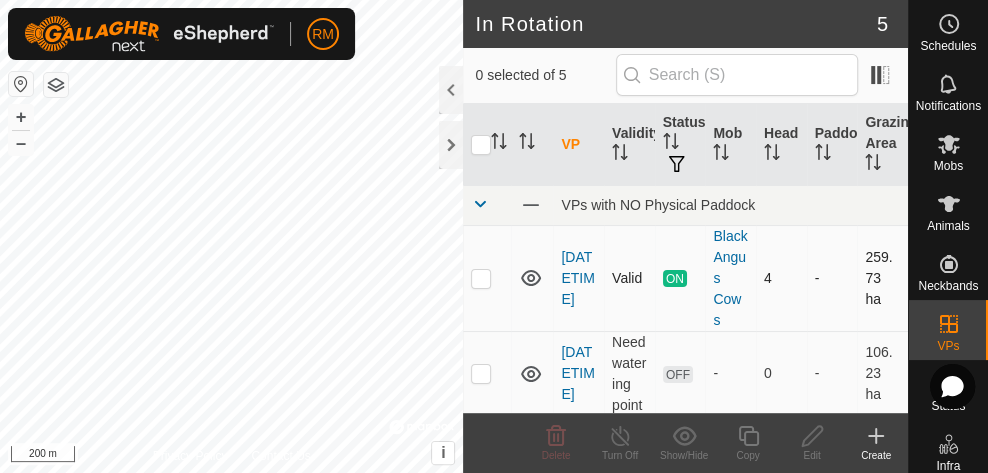 click at bounding box center [487, 278] 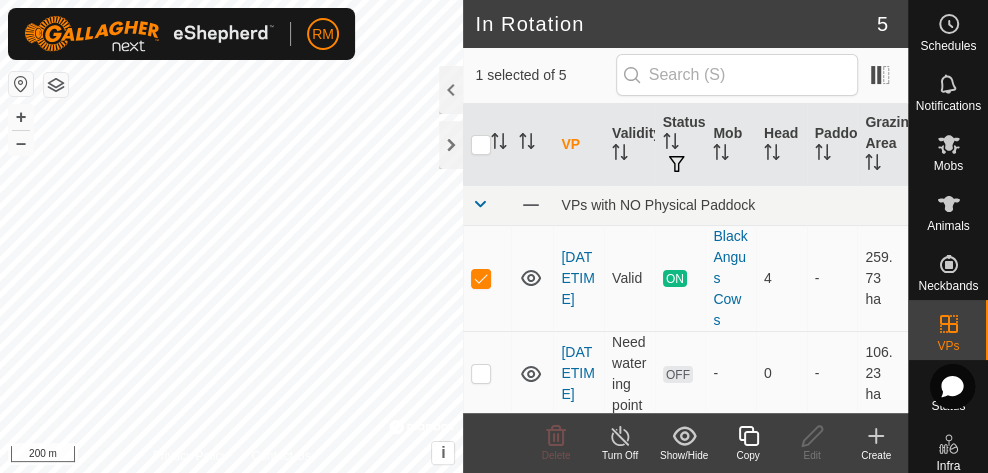 click 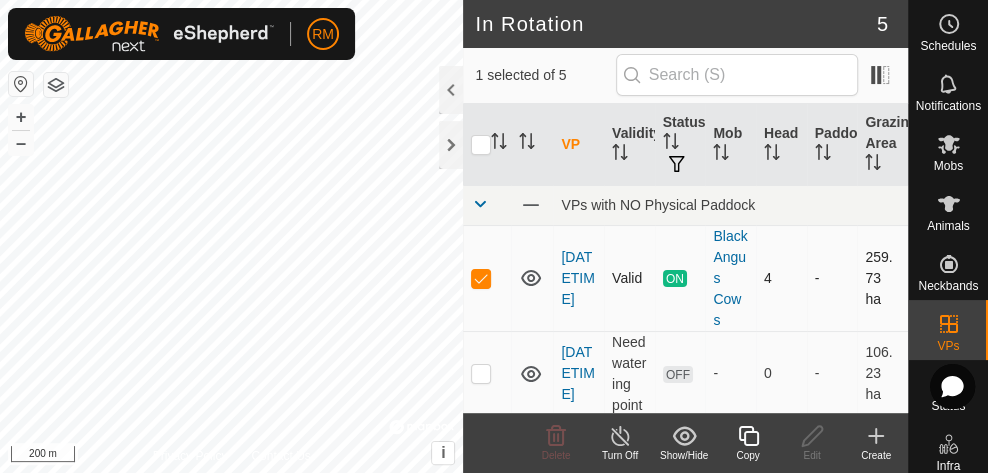 click at bounding box center (481, 278) 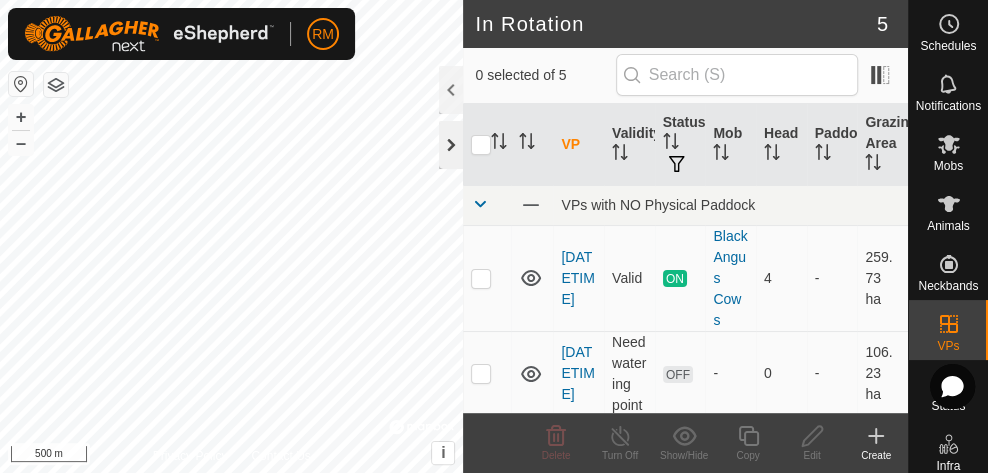 click 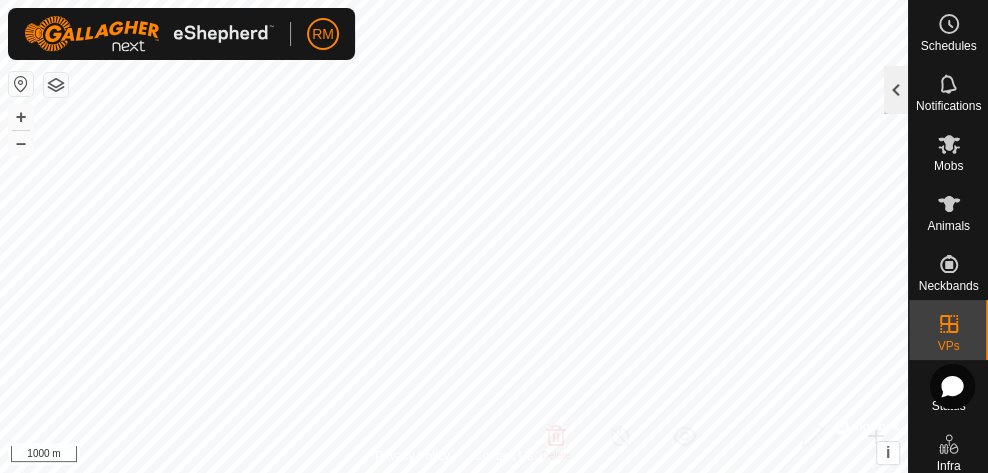 click 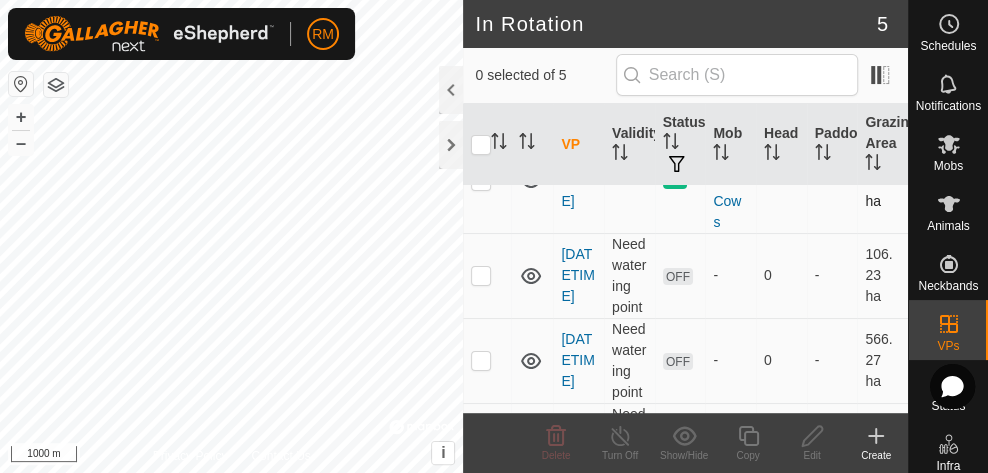 scroll, scrollTop: 0, scrollLeft: 0, axis: both 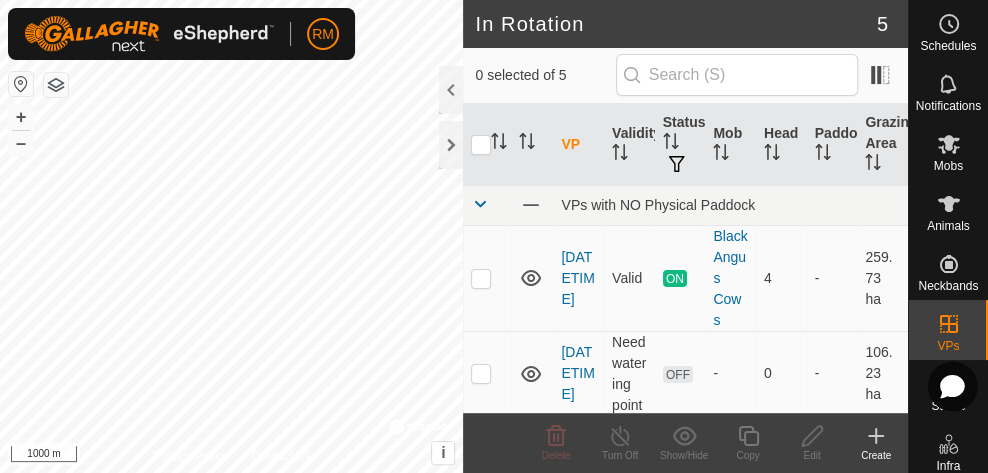 click 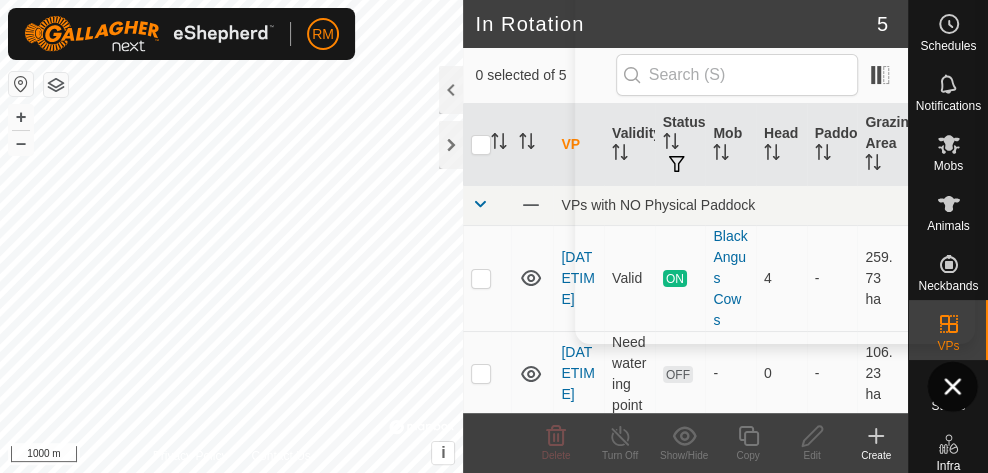 click 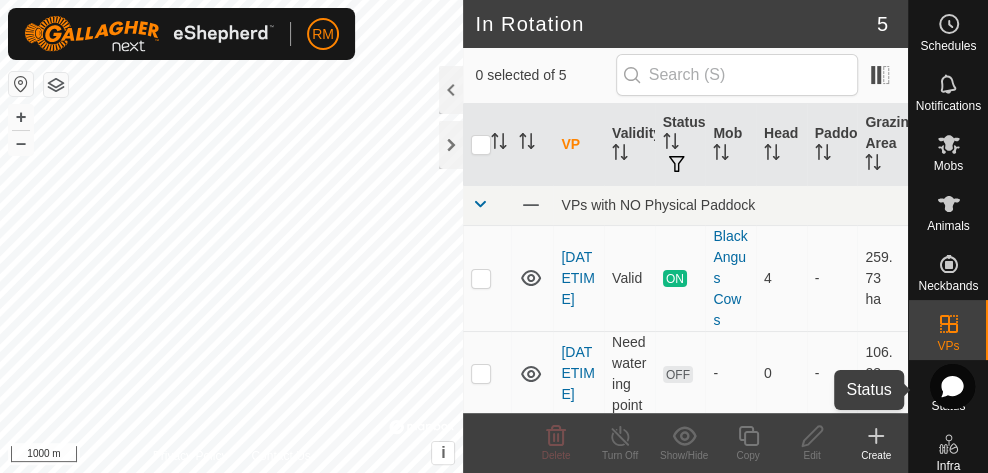 click on "Status" at bounding box center [948, 406] 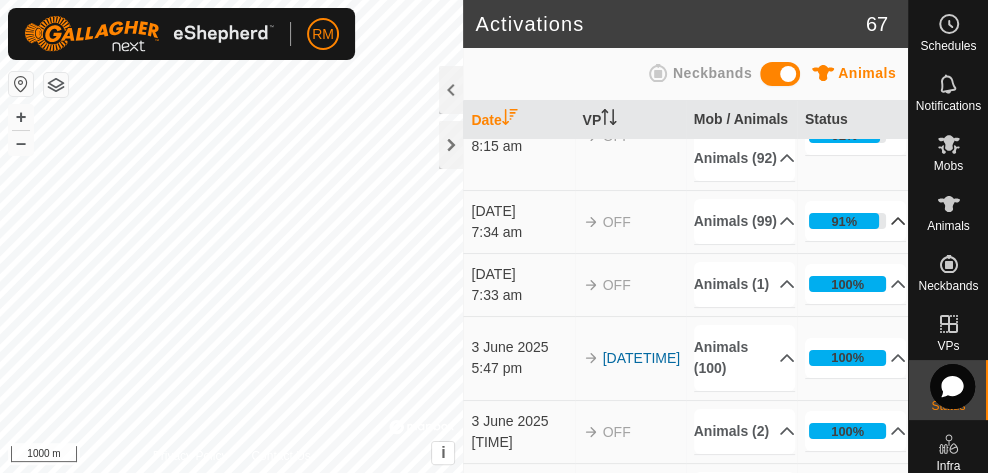scroll, scrollTop: 0, scrollLeft: 0, axis: both 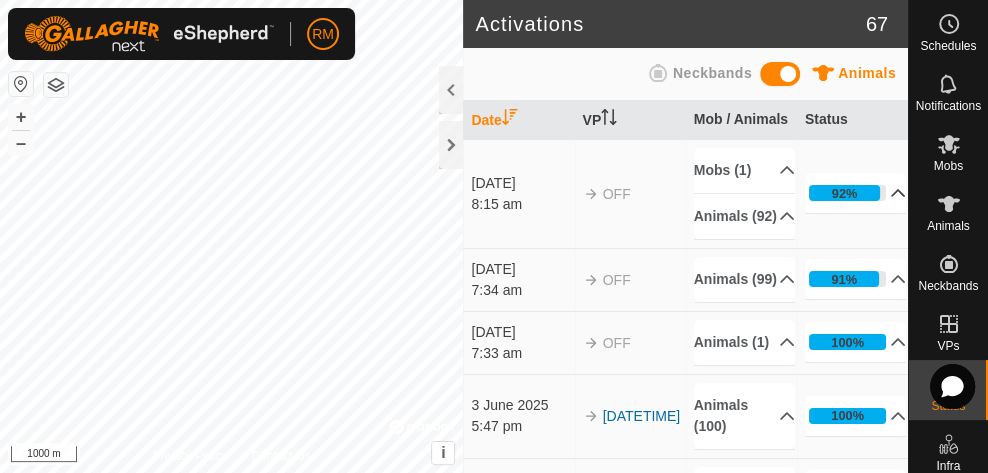 click on "92%" at bounding box center [856, 193] 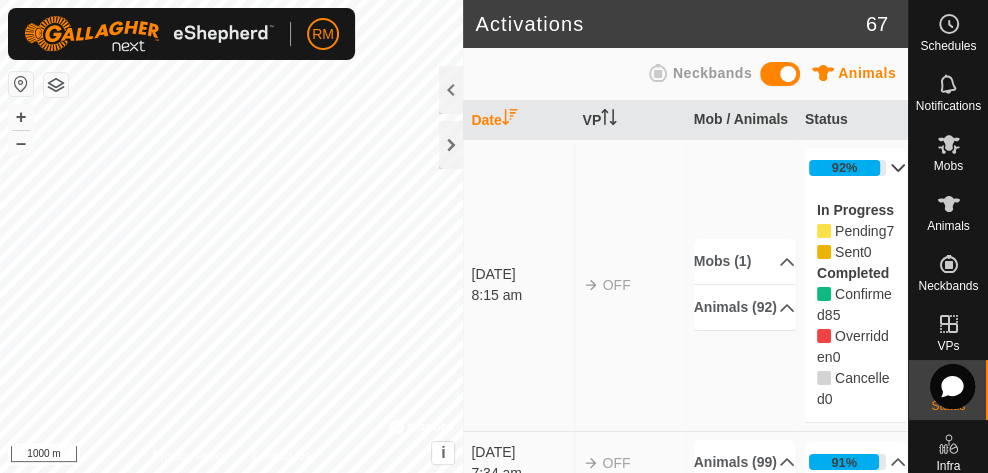 click on "Mobs (1) Black Angus Cows Animals (92) [NUMBER] [NUMBER] [NUMBER] [NUMBER] [NUMBER] [NUMBER] [NUMBER] [NUMBER] [NUMBER] [NUMBER] [NUMBER] [NUMBER] [NUMBER] [NUMBER] [NUMBER] [NUMBER] [NUMBER] [NUMBER] [NUMBER] [NUMBER] [NUMBER] [NUMBER] [NUMBER] [NUMBER] [NUMBER] [NUMBER] [NUMBER] [NUMBER] [NUMBER] [NUMBER] [NUMBER] [NUMBER] [NUMBER] [NUMBER] [NUMBER] [NUMBER] [NUMBER] [NUMBER] [NUMBER] [NUMBER] [NUMBER] [NUMBER] [NUMBER] [NUMBER] [NUMBER] [NUMBER] [NUMBER] [NUMBER] [NUMBER] [NUMBER] [NUMBER] [NUMBER]" at bounding box center (741, 285) 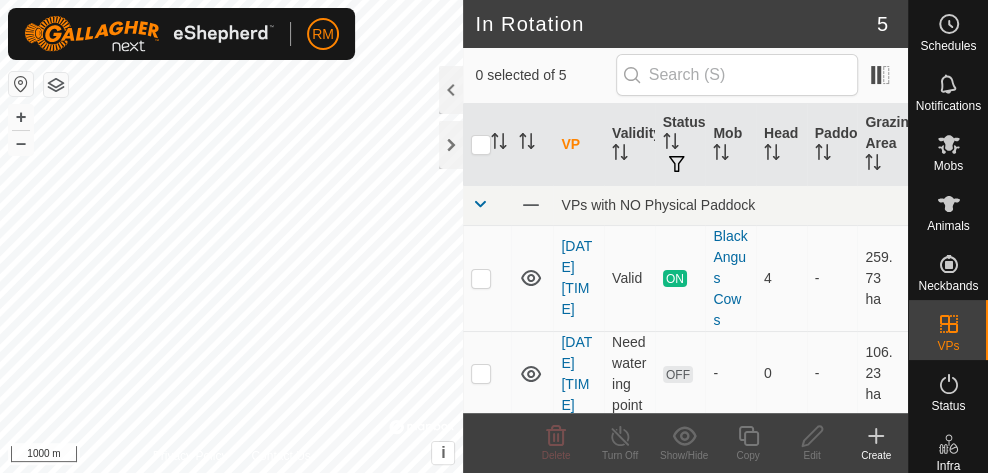 scroll, scrollTop: 0, scrollLeft: 0, axis: both 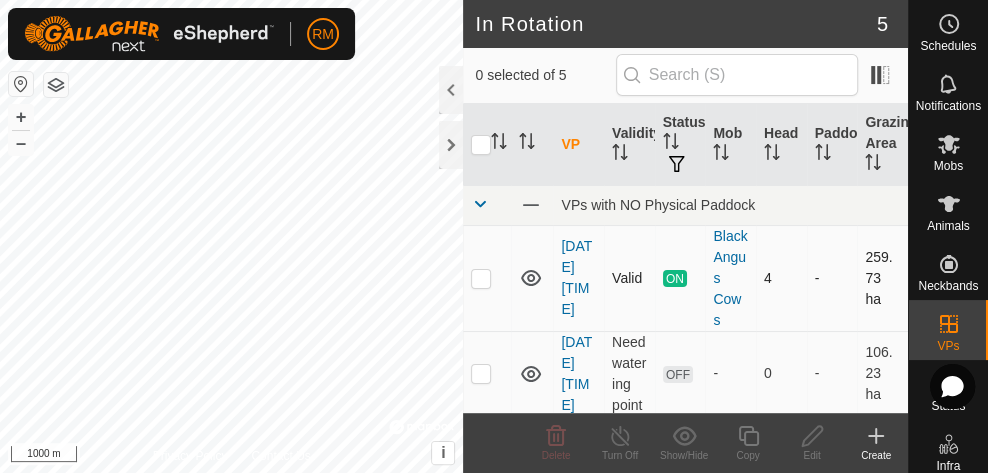 click at bounding box center (481, 278) 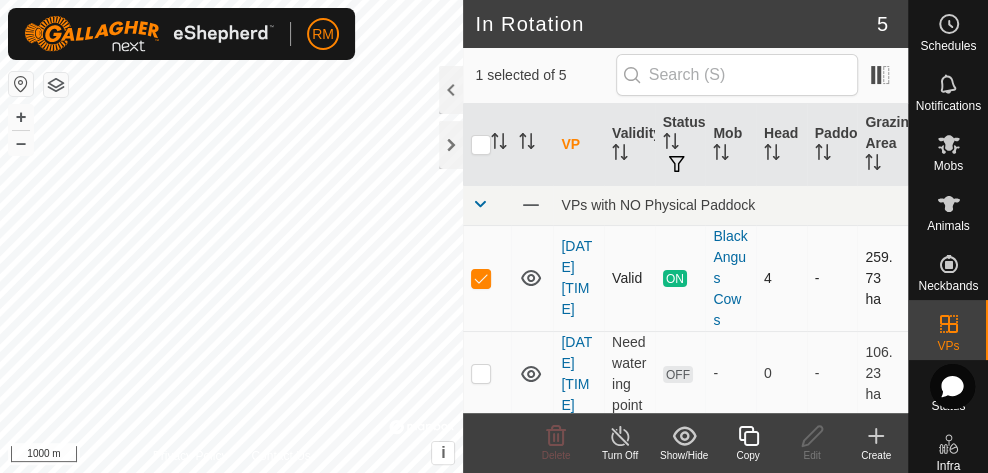 click at bounding box center [481, 278] 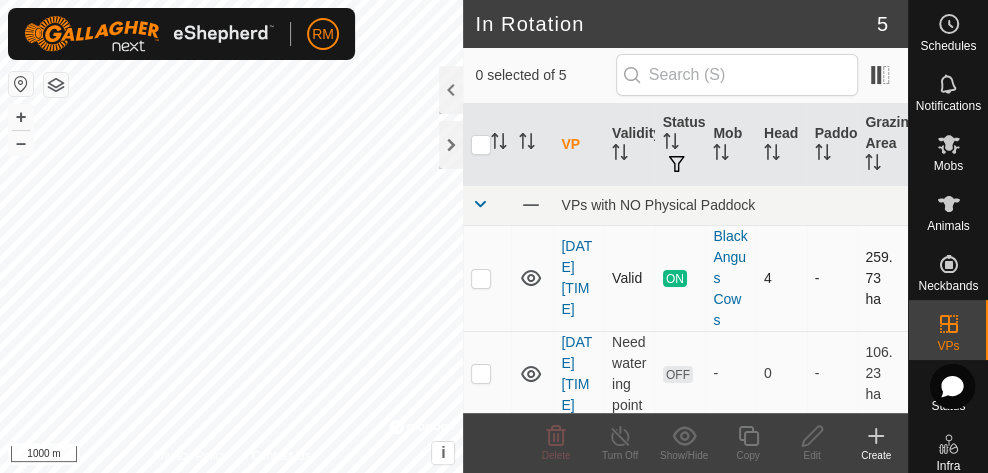 click at bounding box center [481, 278] 